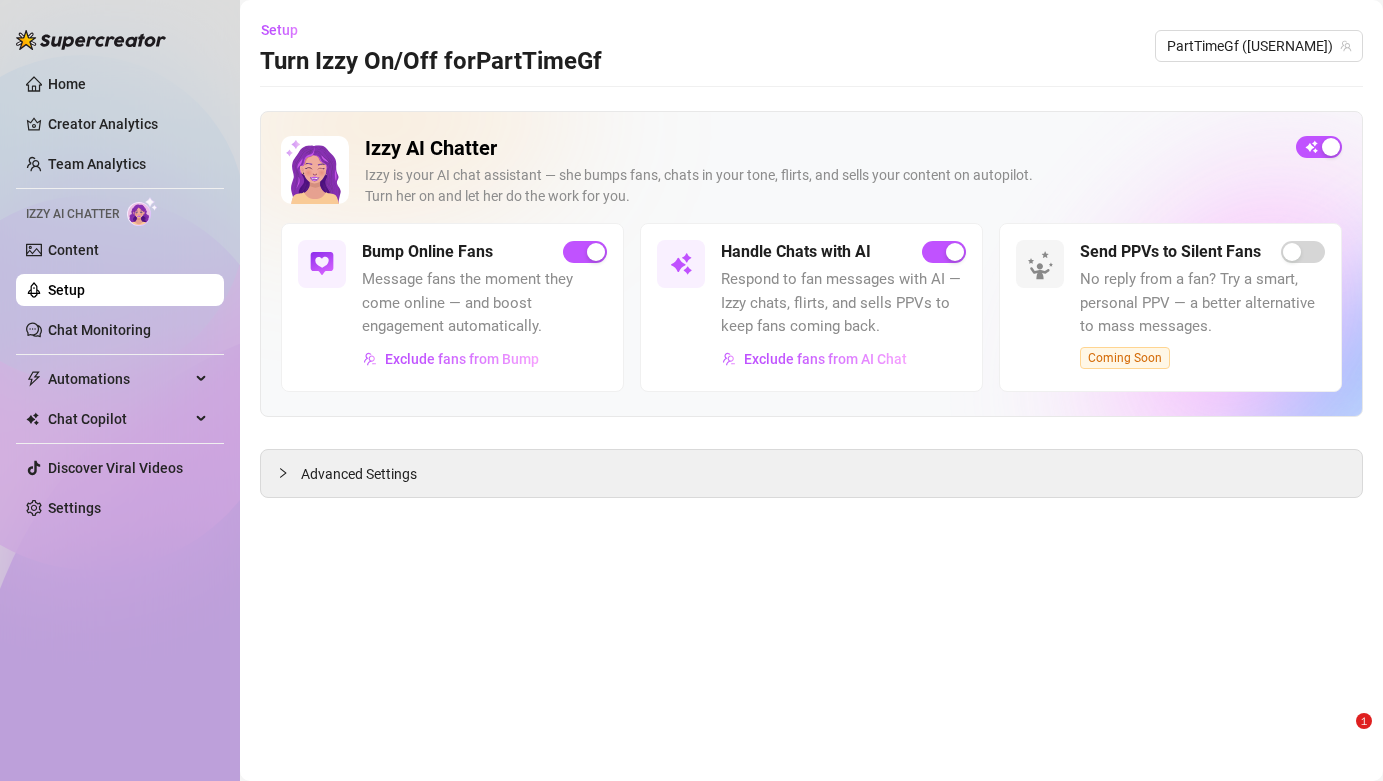 scroll, scrollTop: 0, scrollLeft: 0, axis: both 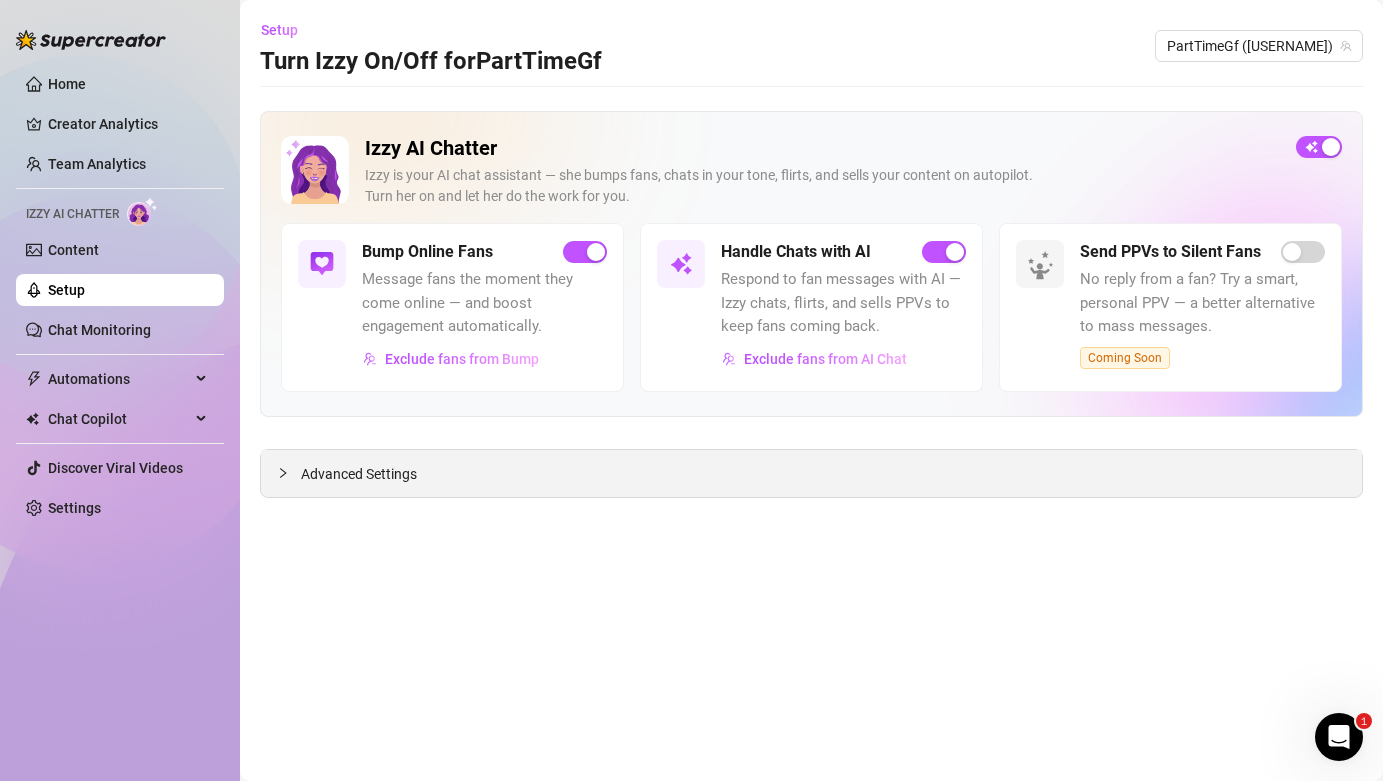 click on "Advanced Settings" at bounding box center [359, 474] 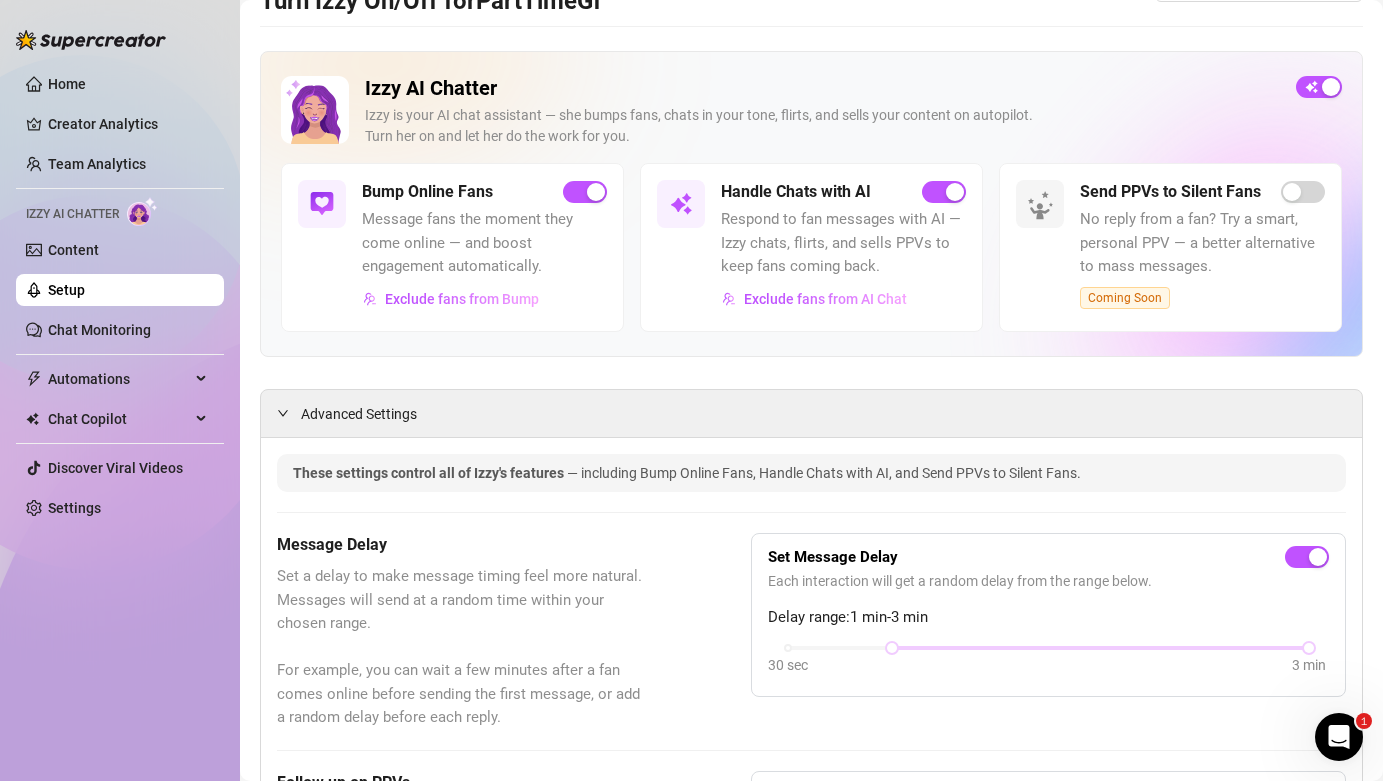 scroll, scrollTop: 0, scrollLeft: 0, axis: both 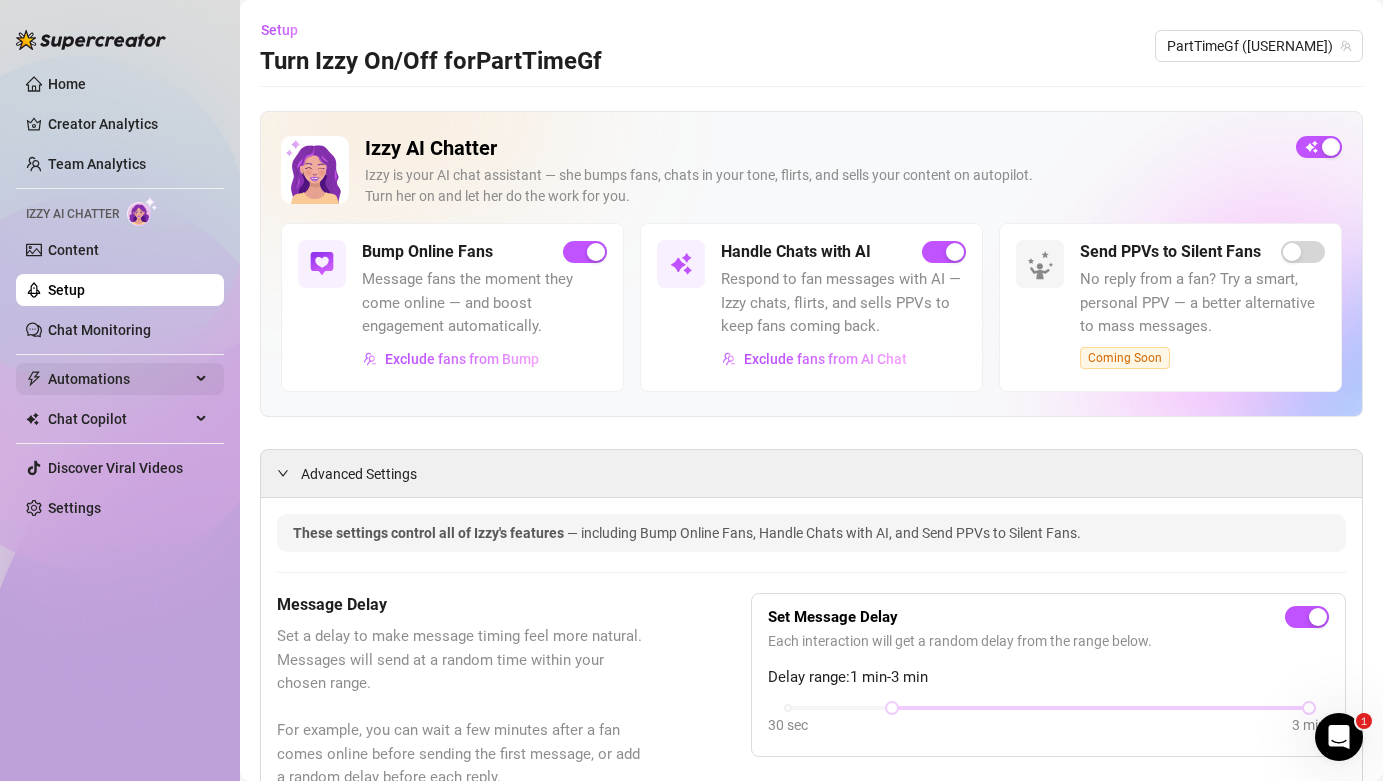 click on "Automations" at bounding box center [119, 379] 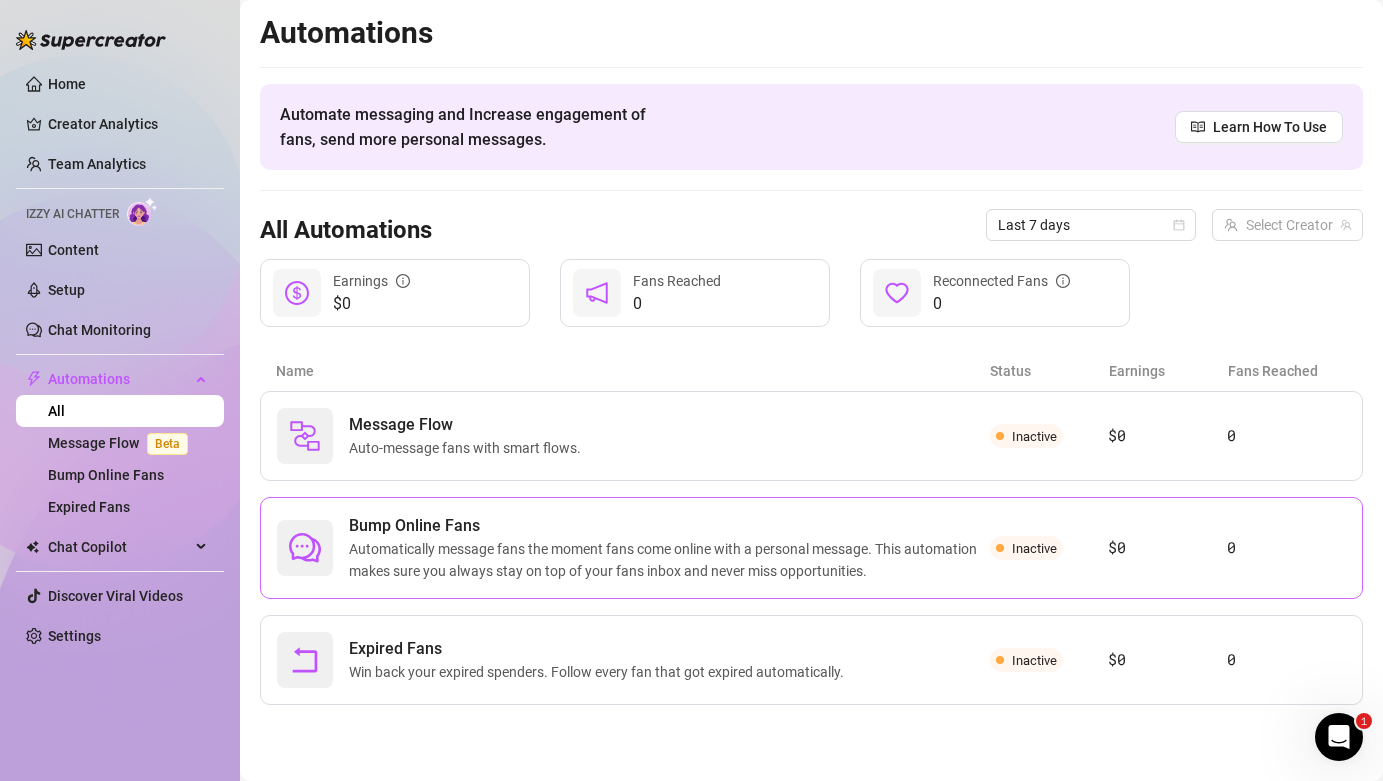 click on "Automatically message fans the moment fans come online with a personal message. This automation makes sure you always stay on top of your fans inbox and never miss opportunities." at bounding box center (669, 560) 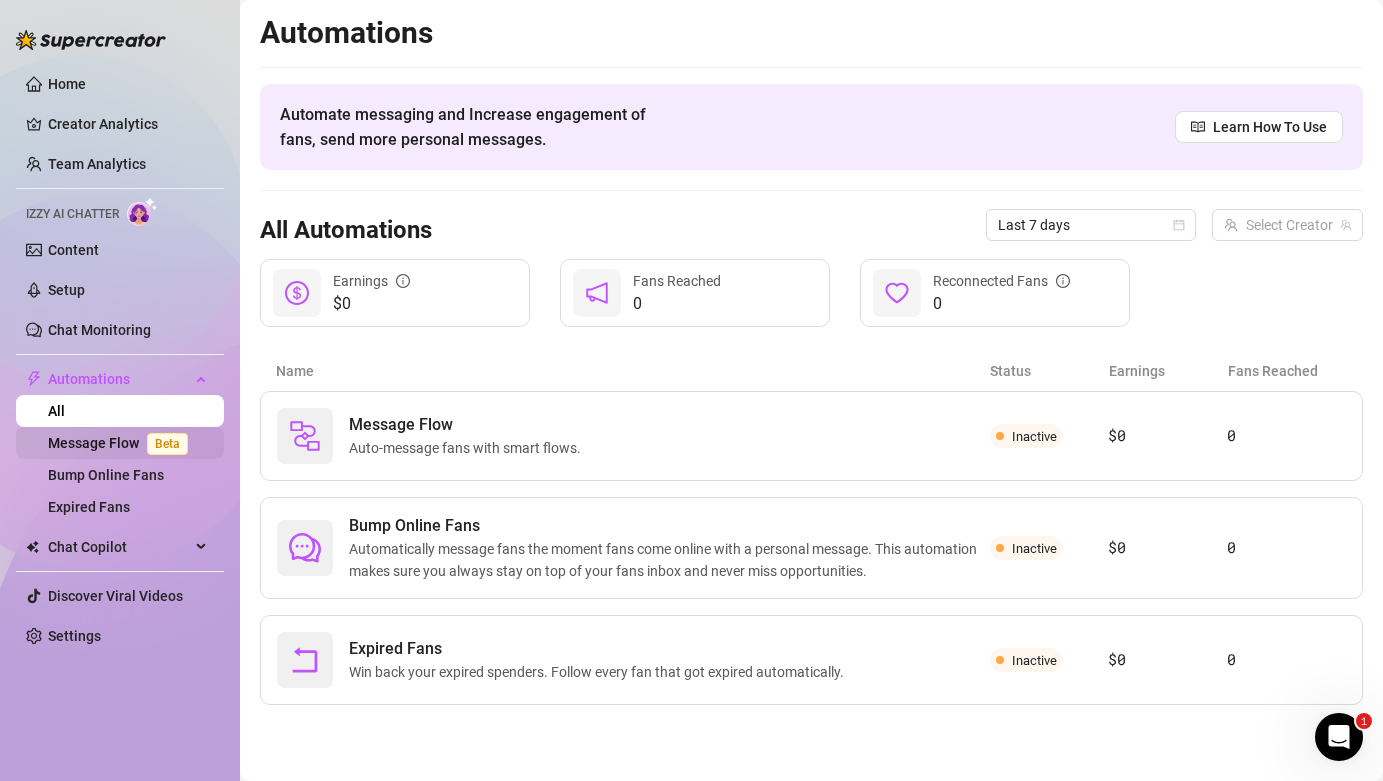 click on "Message Flow Beta" at bounding box center [122, 443] 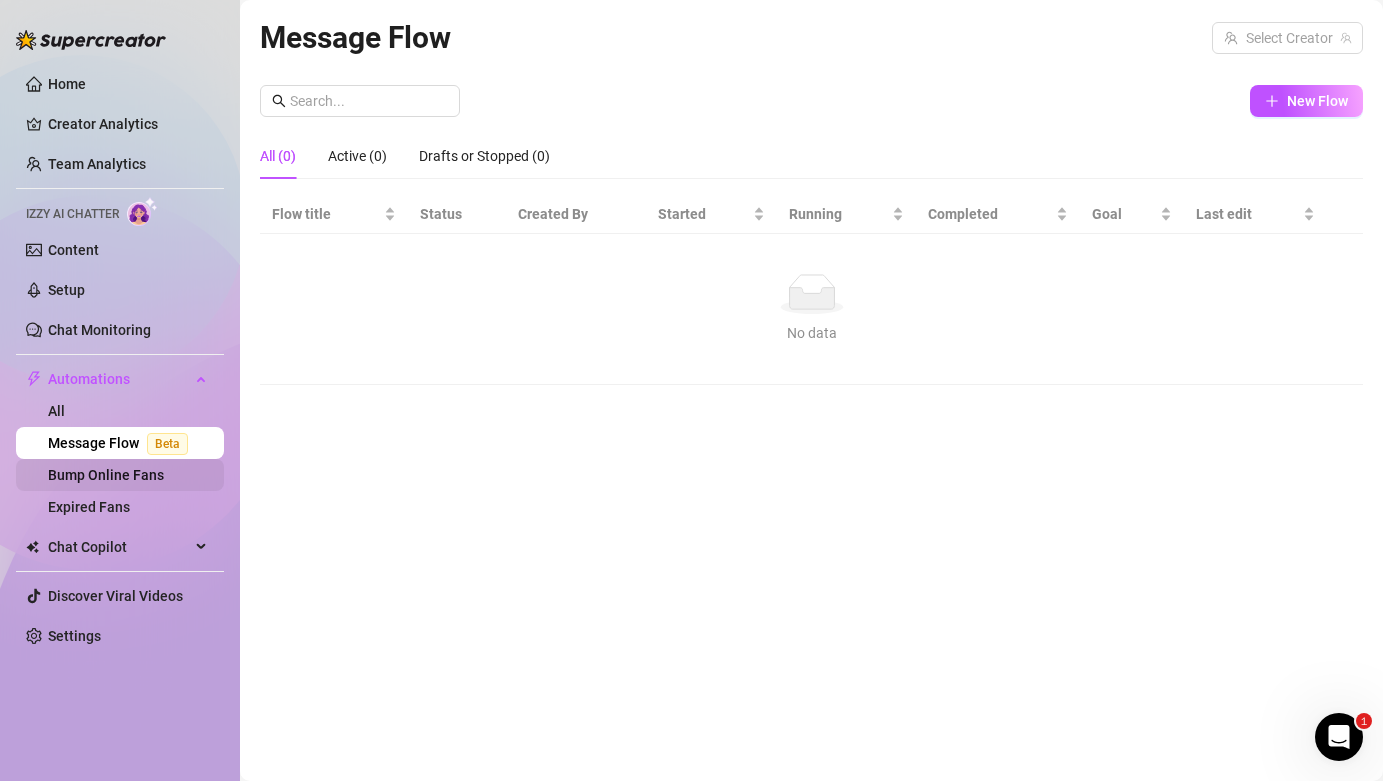 click on "Bump Online Fans" at bounding box center [106, 475] 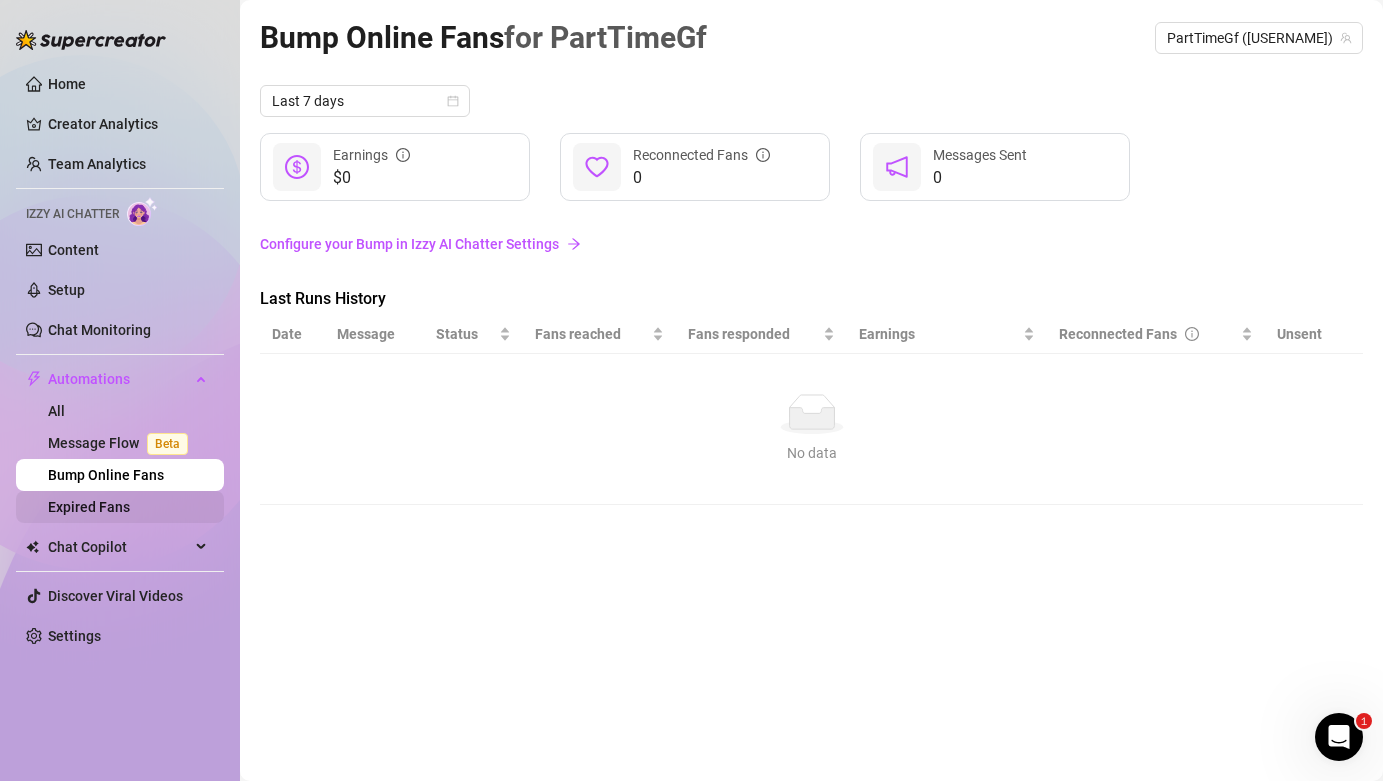 click on "Expired Fans" at bounding box center (89, 507) 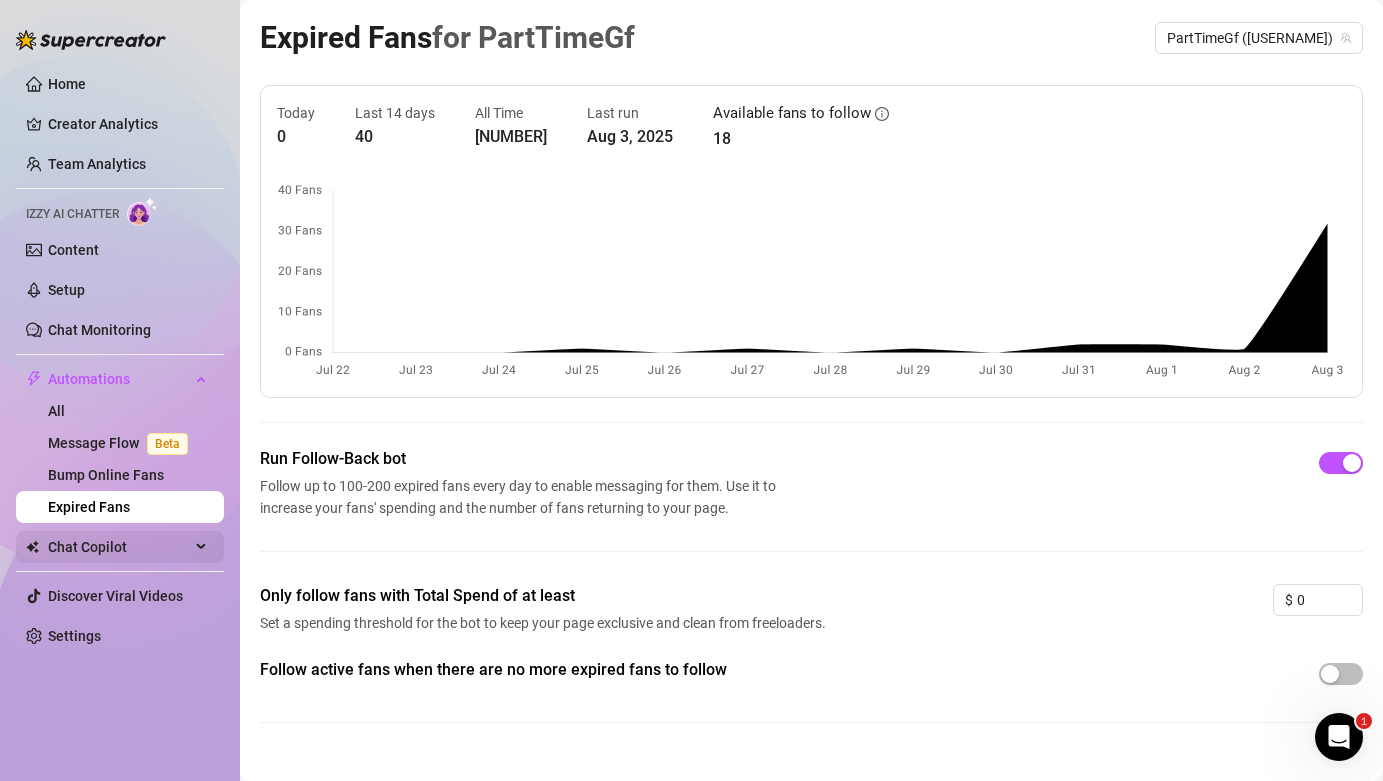 click on "Chat Copilot" at bounding box center [119, 547] 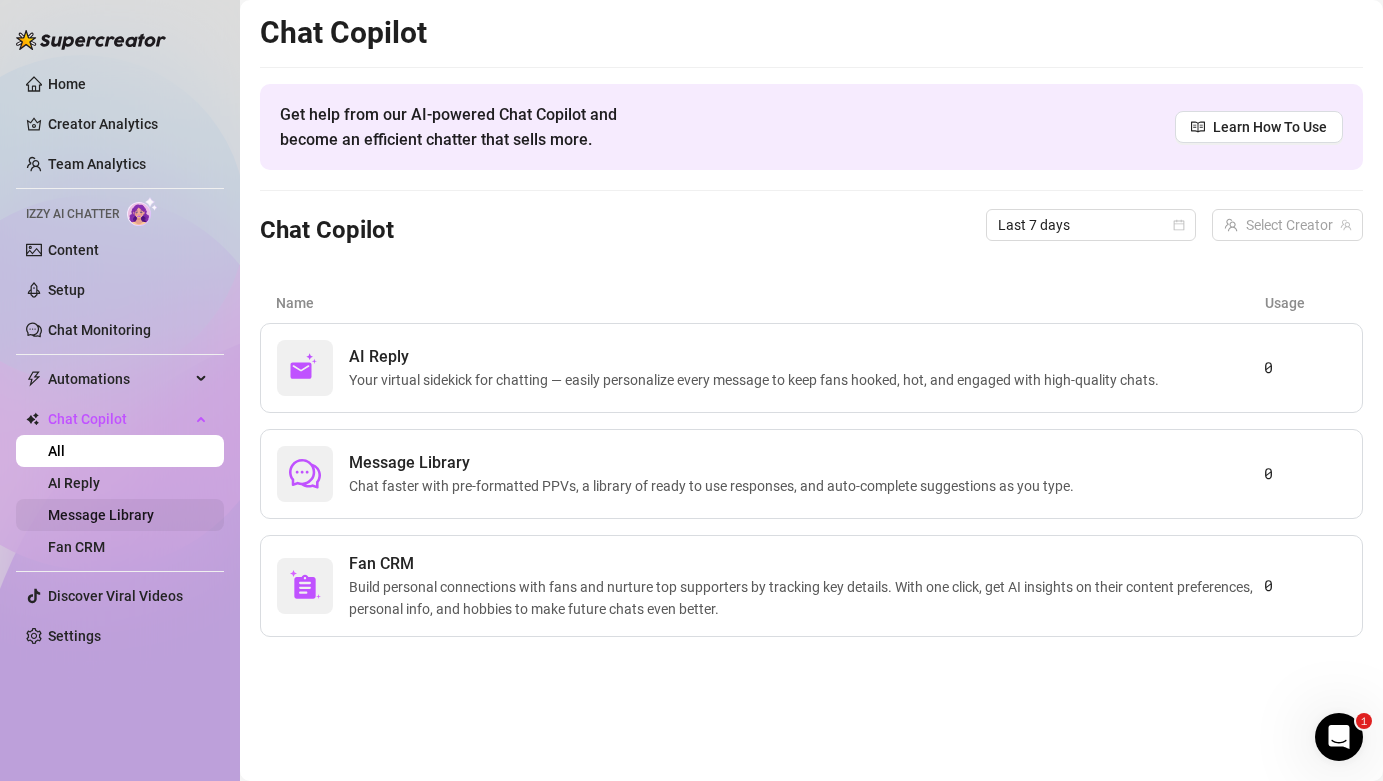 click on "Message Library" at bounding box center (101, 515) 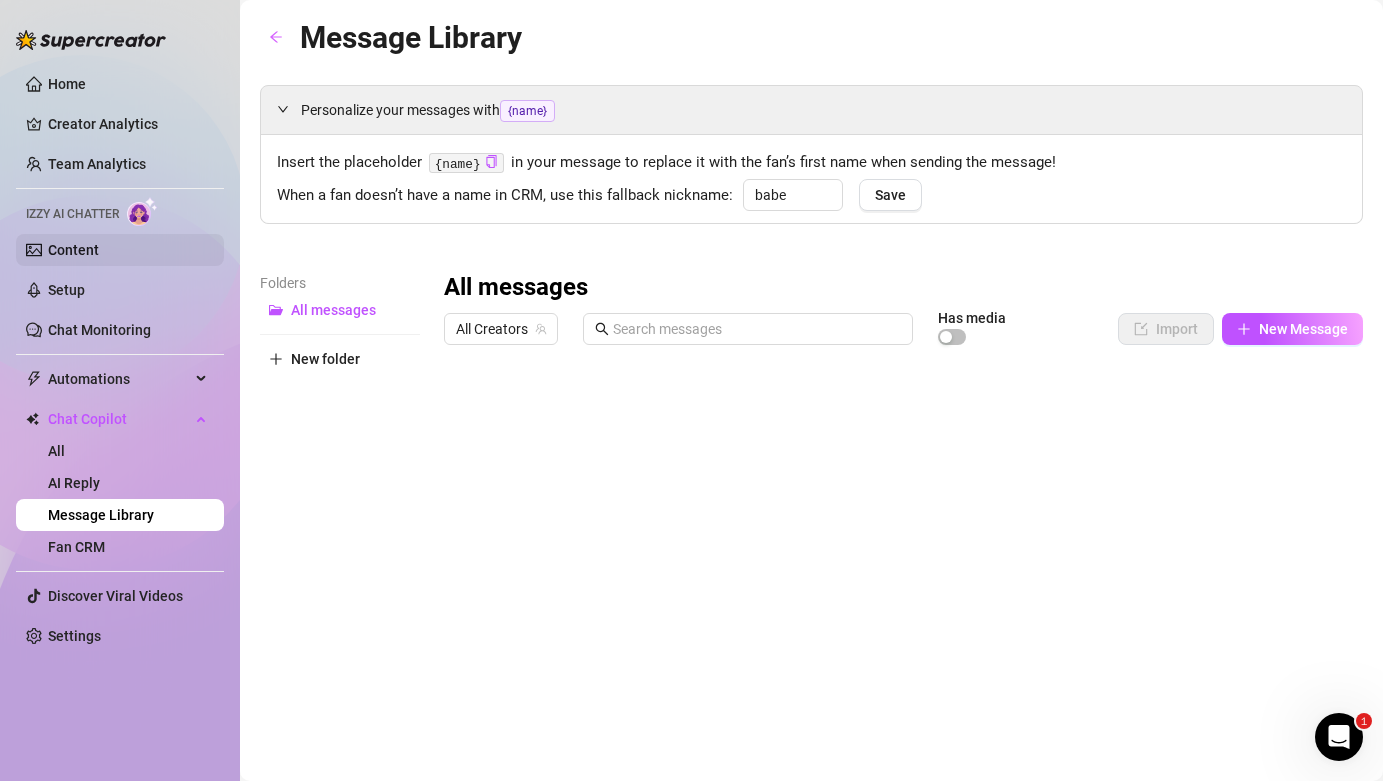 click on "Content" at bounding box center (73, 250) 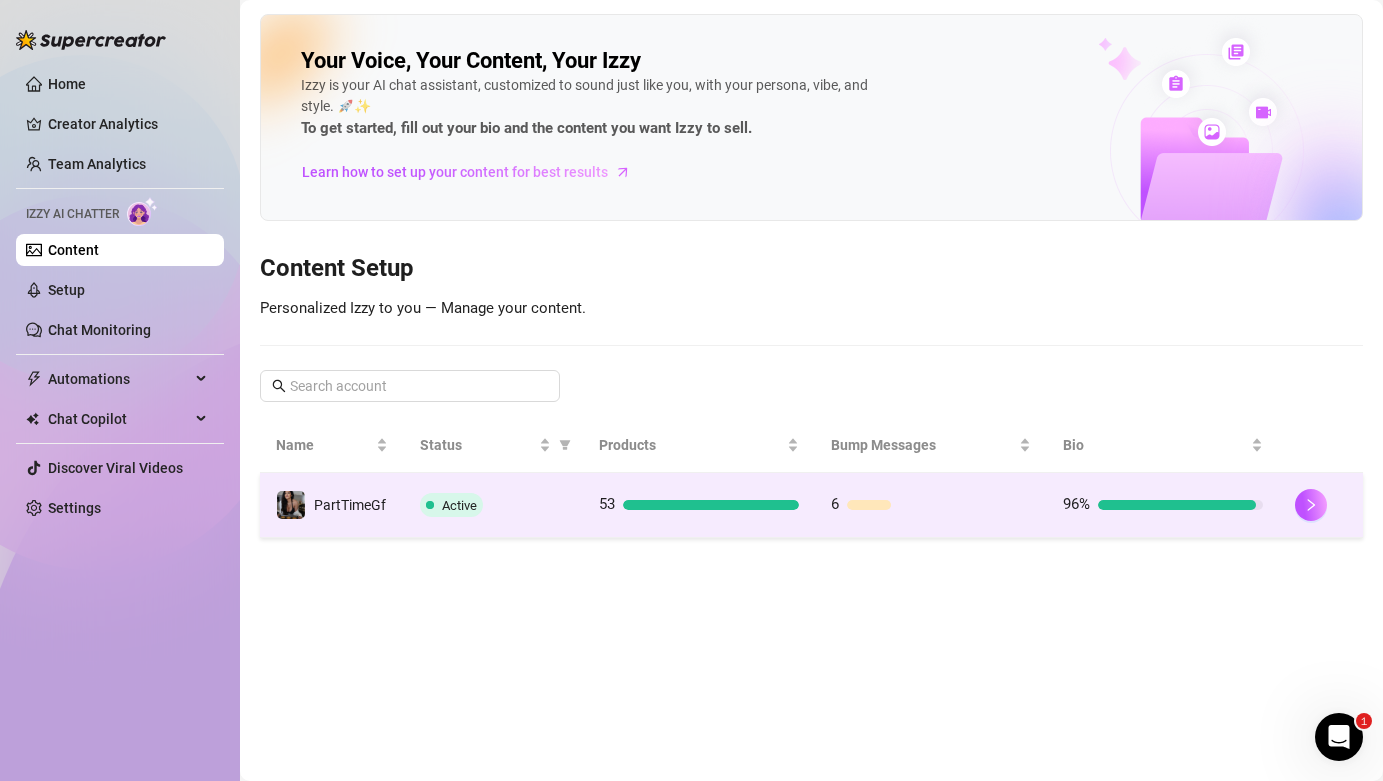click on "Active" at bounding box center (493, 505) 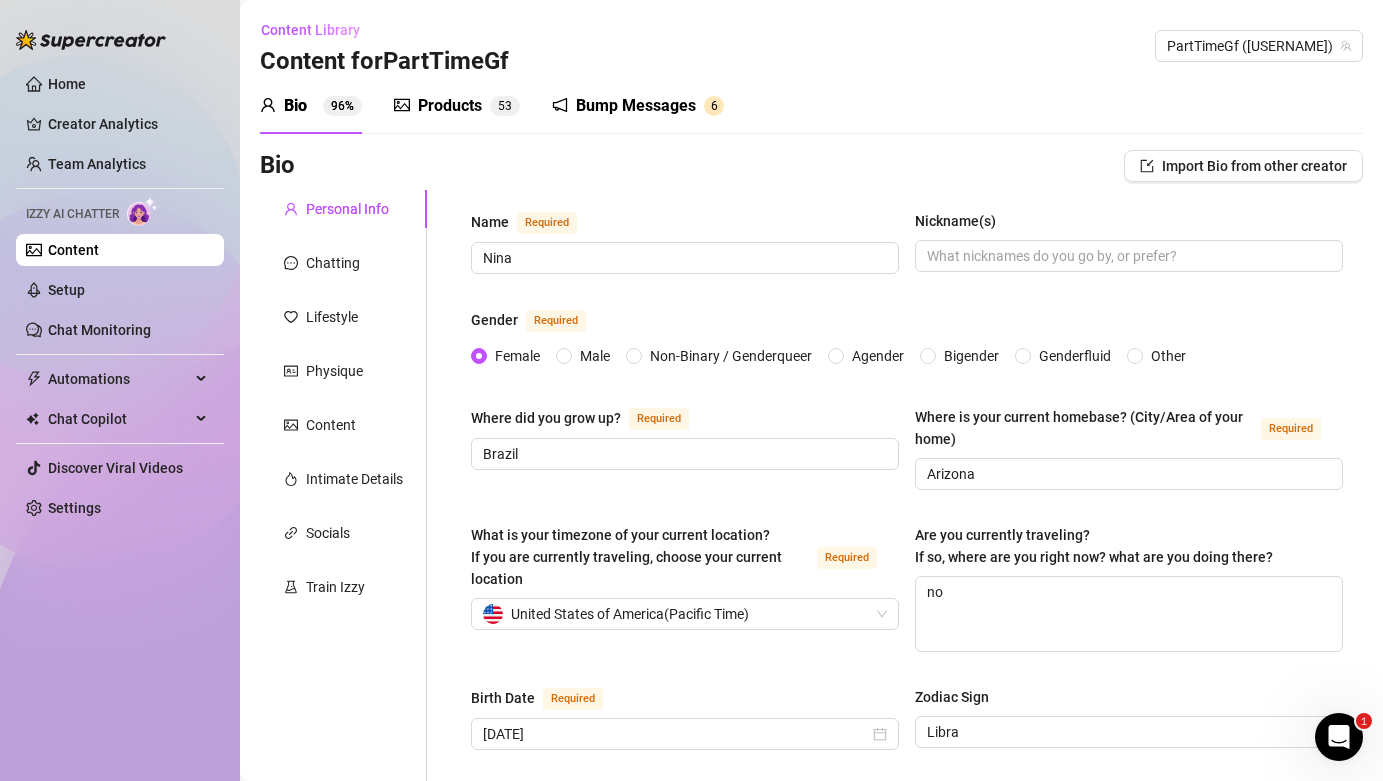 click on "Bump Messages" at bounding box center (636, 106) 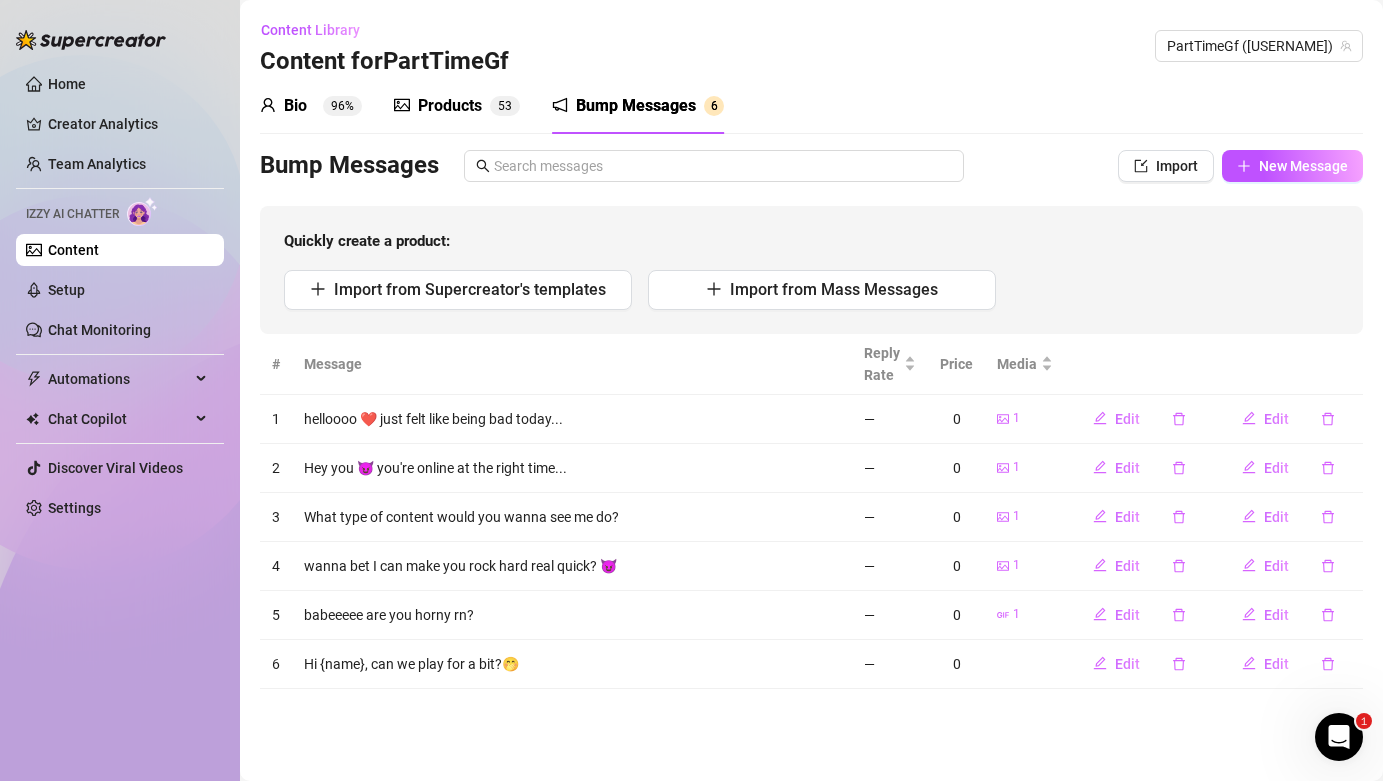 click on "96%" at bounding box center (342, 106) 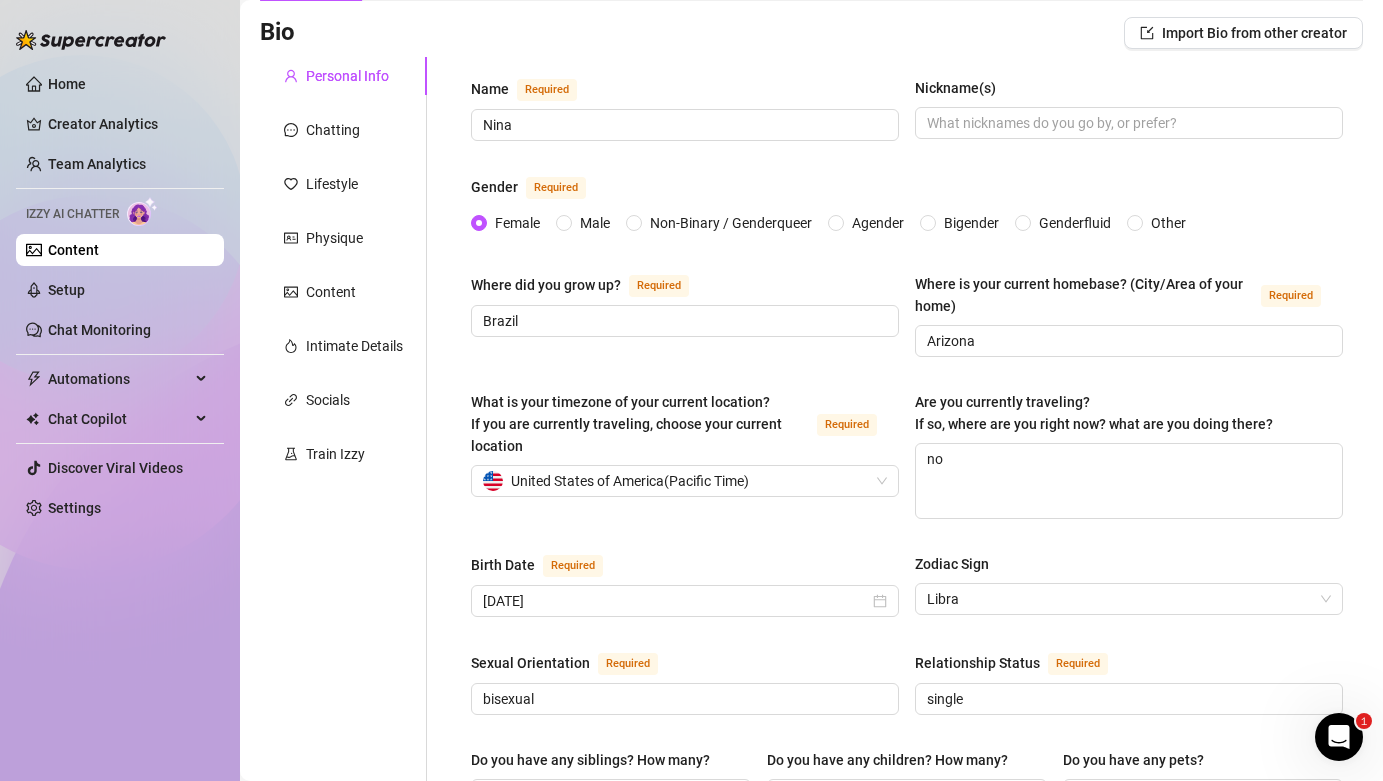scroll, scrollTop: 108, scrollLeft: 0, axis: vertical 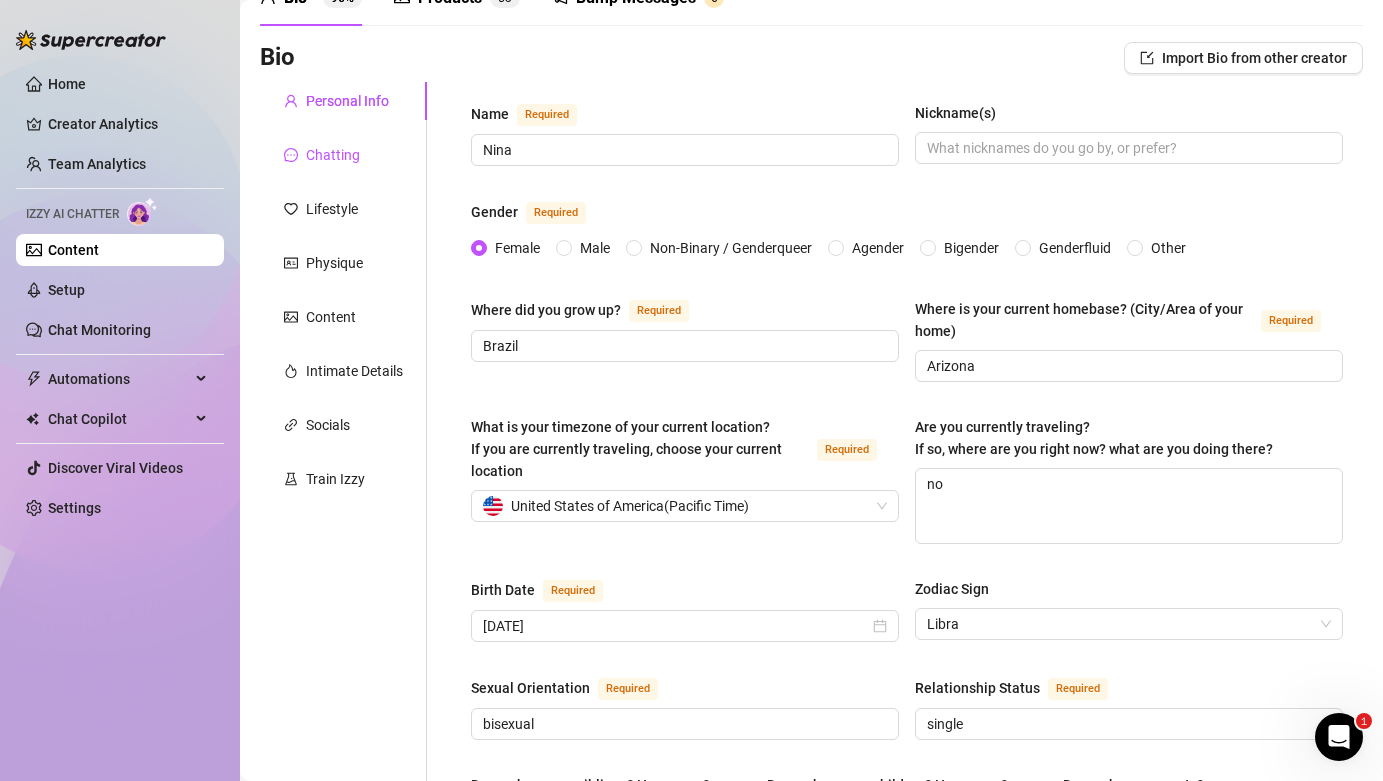 click on "Chatting" at bounding box center (333, 155) 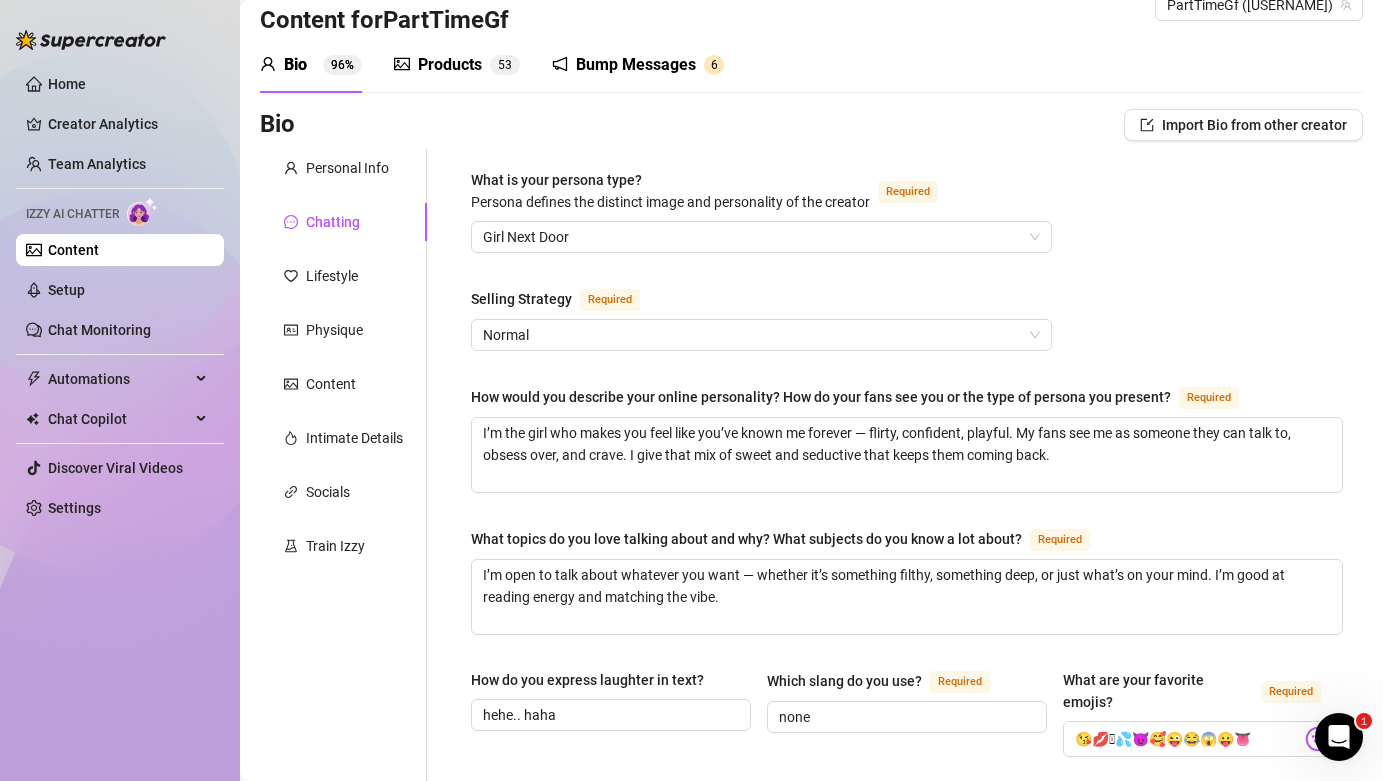 scroll, scrollTop: 33, scrollLeft: 0, axis: vertical 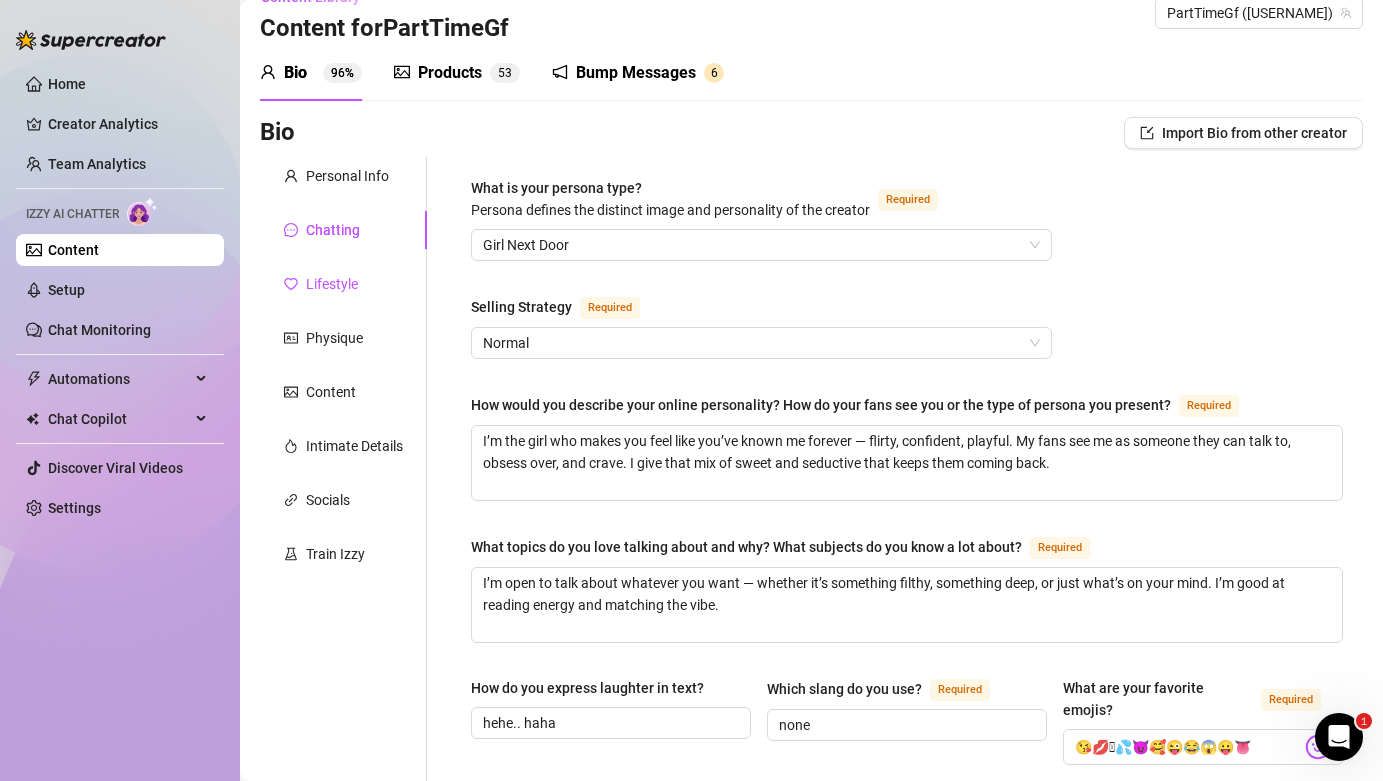 click on "Lifestyle" at bounding box center [332, 284] 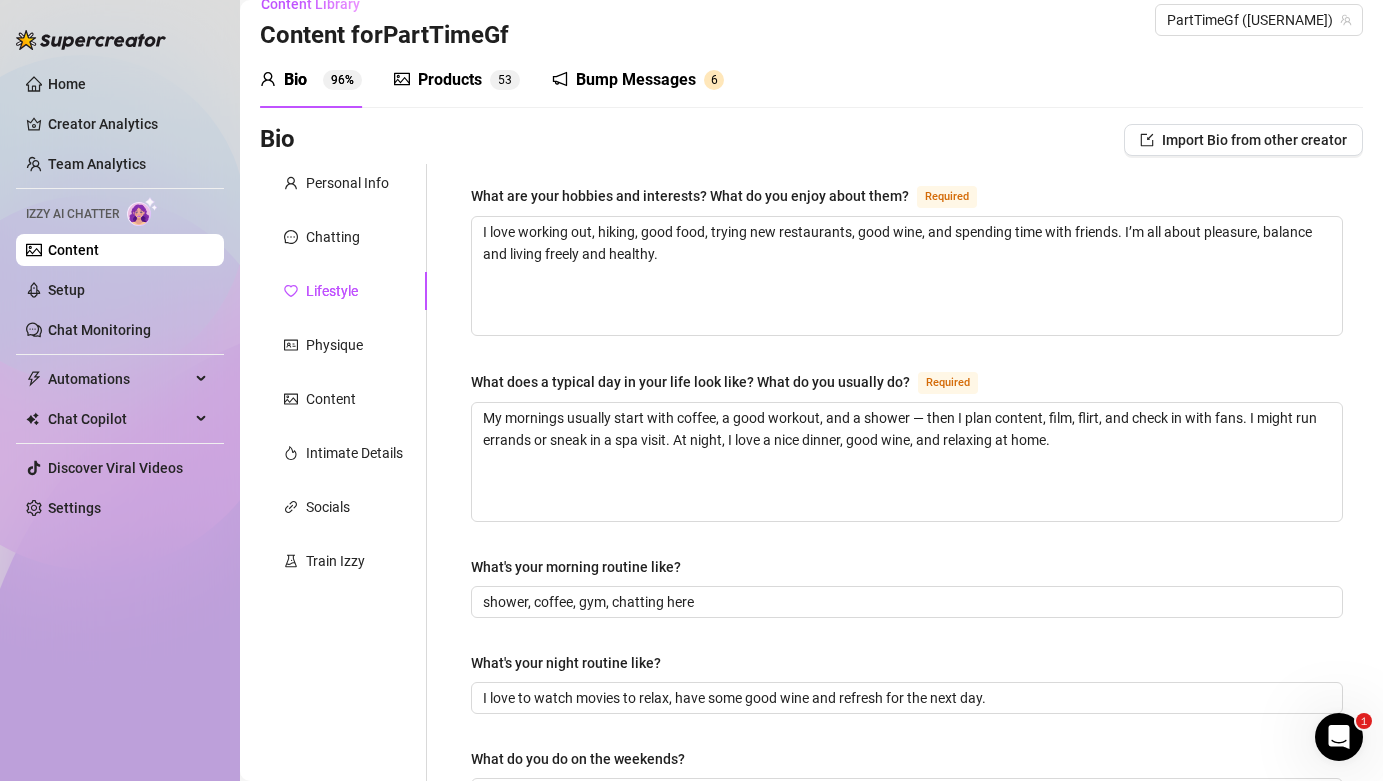 scroll, scrollTop: 0, scrollLeft: 0, axis: both 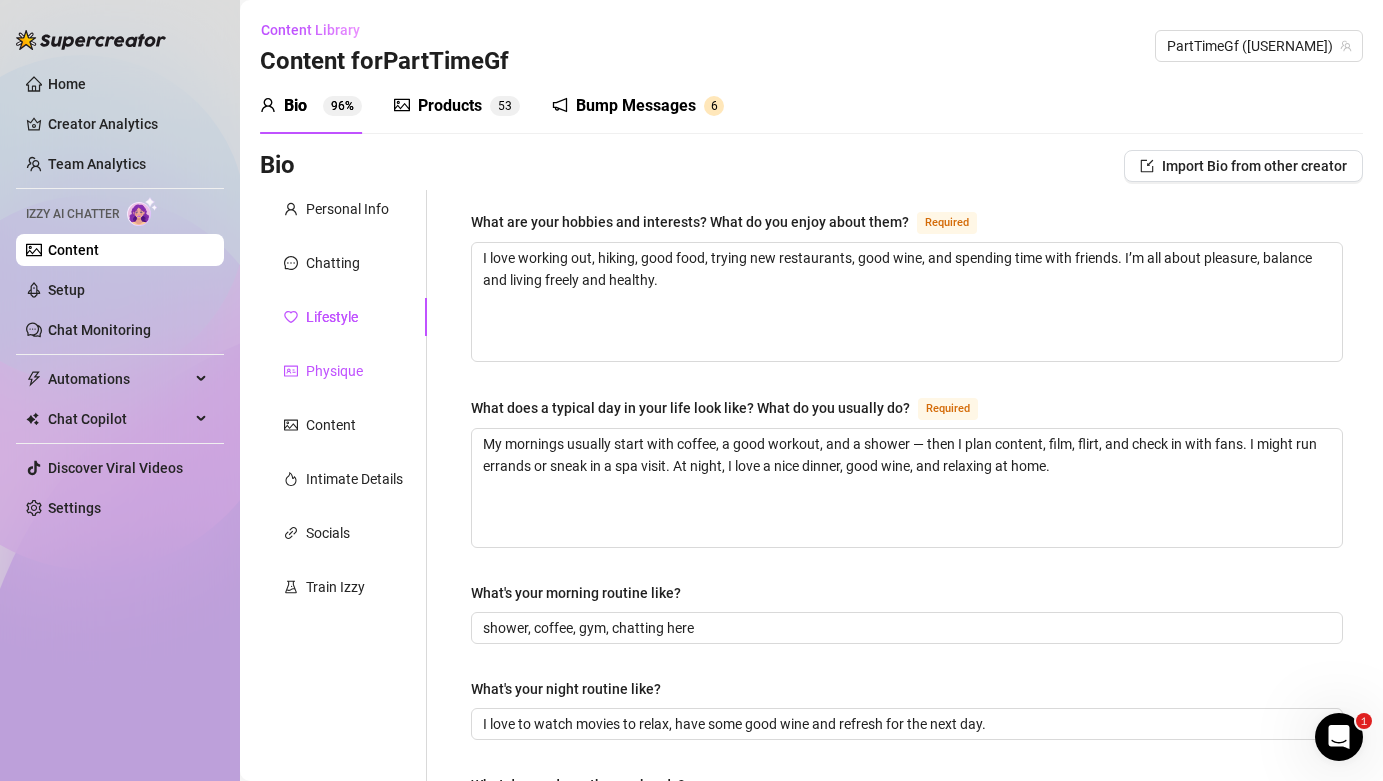 click on "Physique" at bounding box center [334, 371] 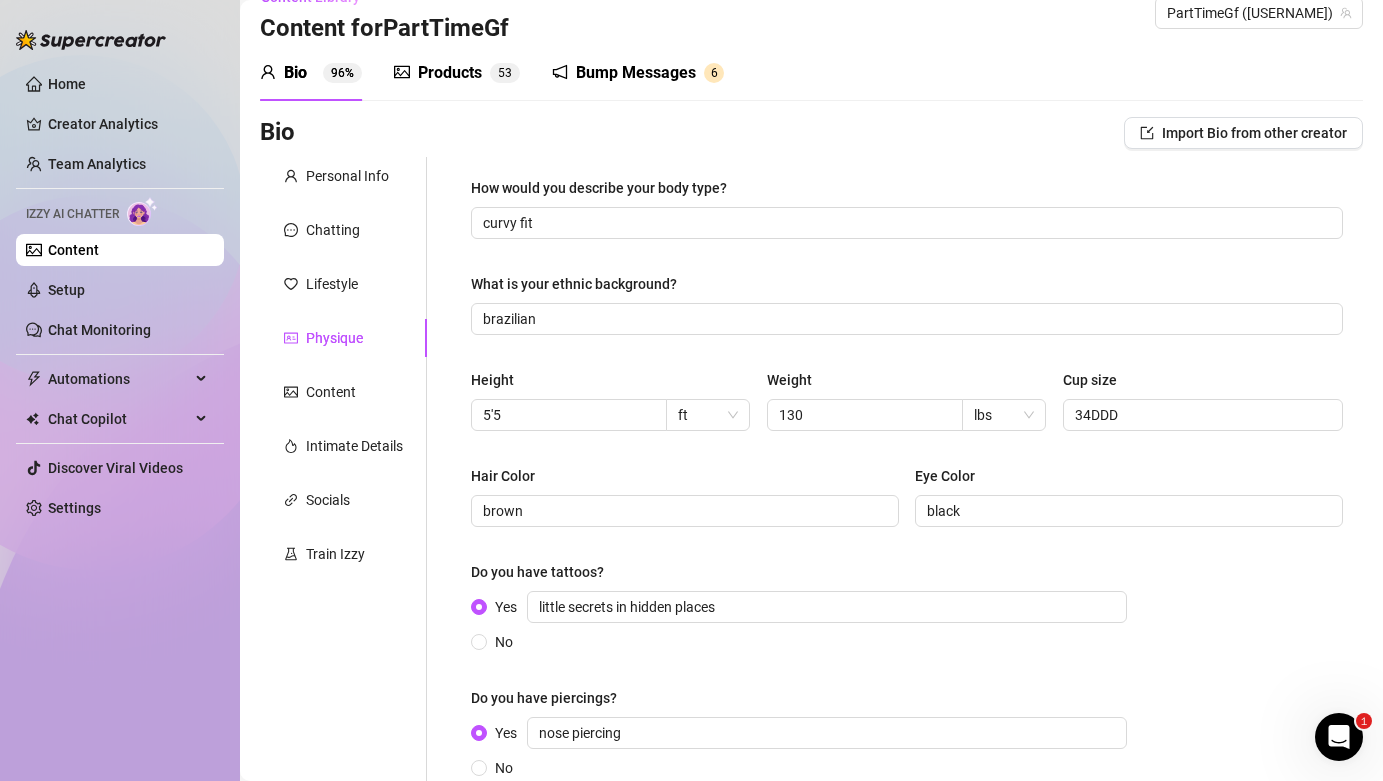 scroll, scrollTop: 0, scrollLeft: 0, axis: both 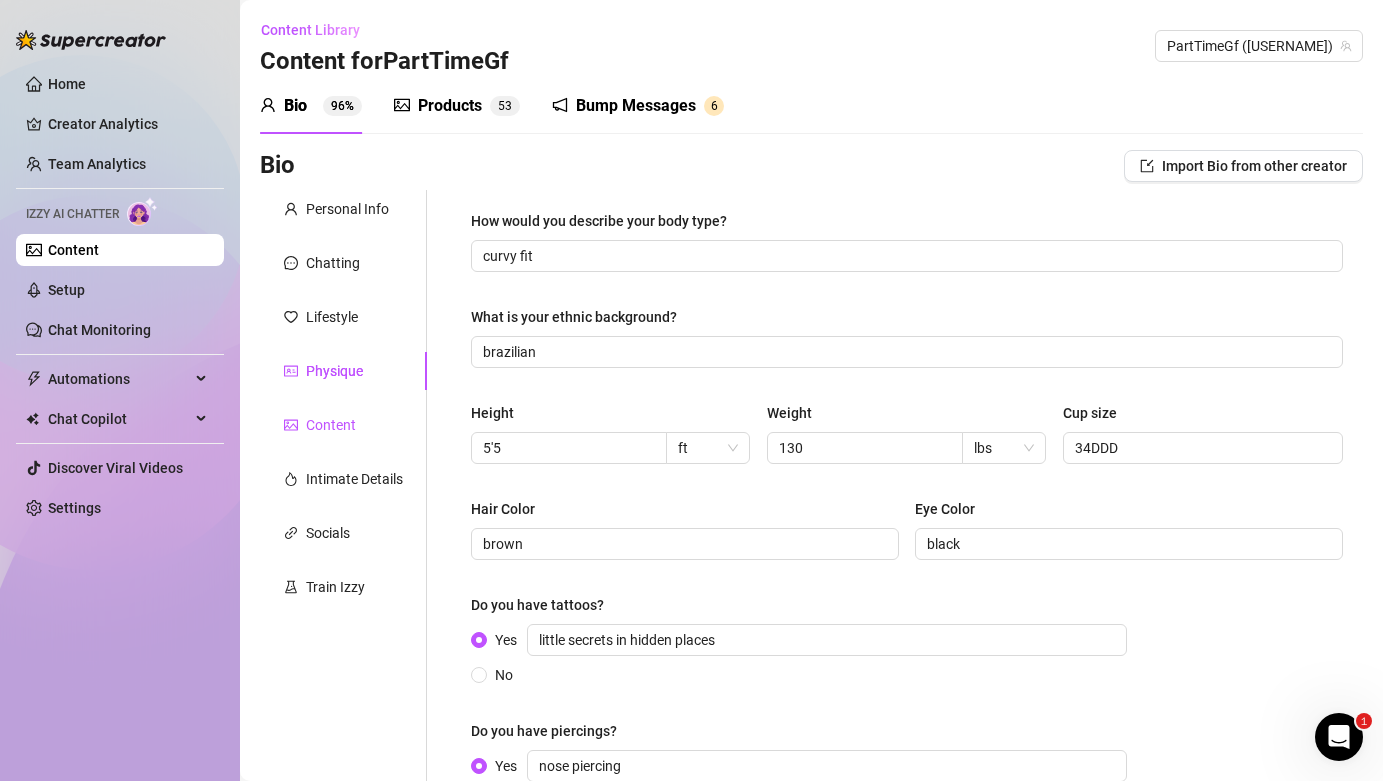 click on "Content" at bounding box center [331, 425] 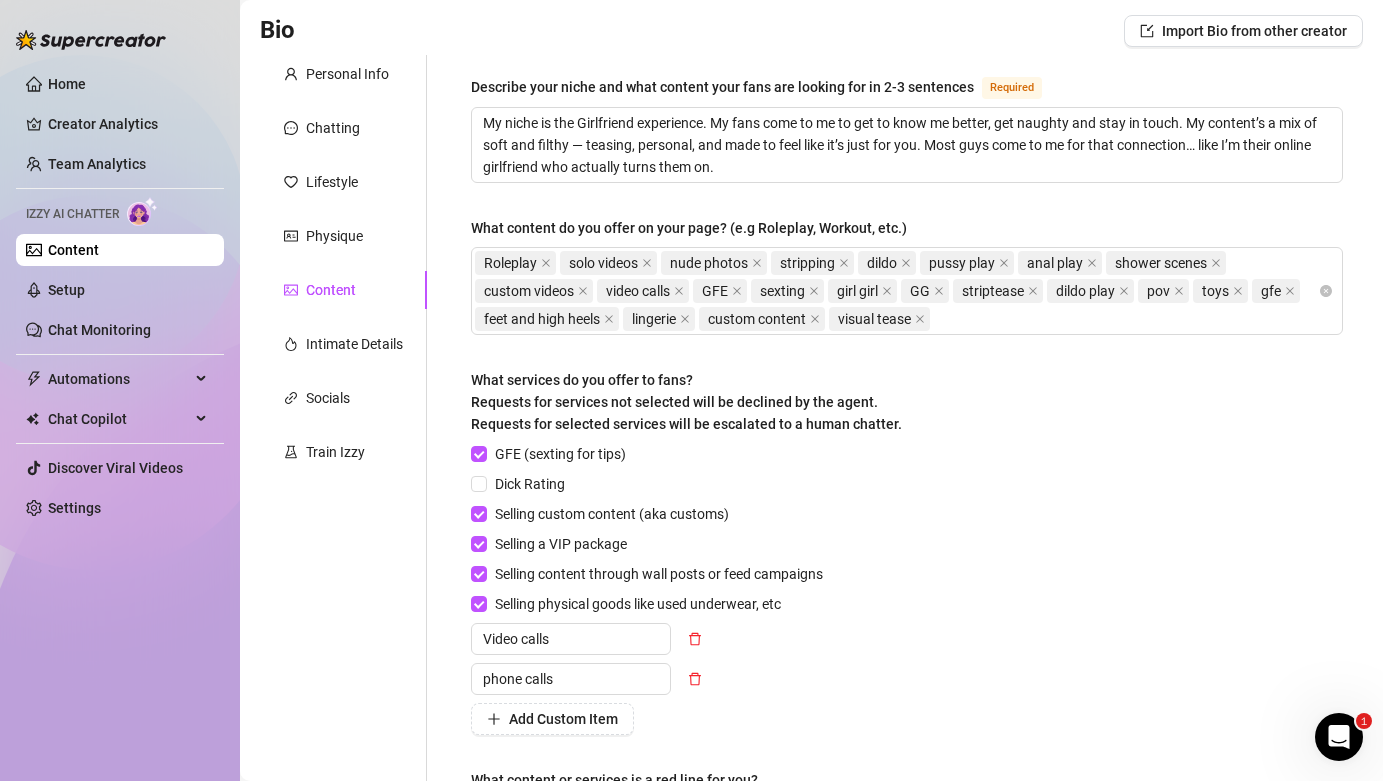 scroll, scrollTop: 0, scrollLeft: 0, axis: both 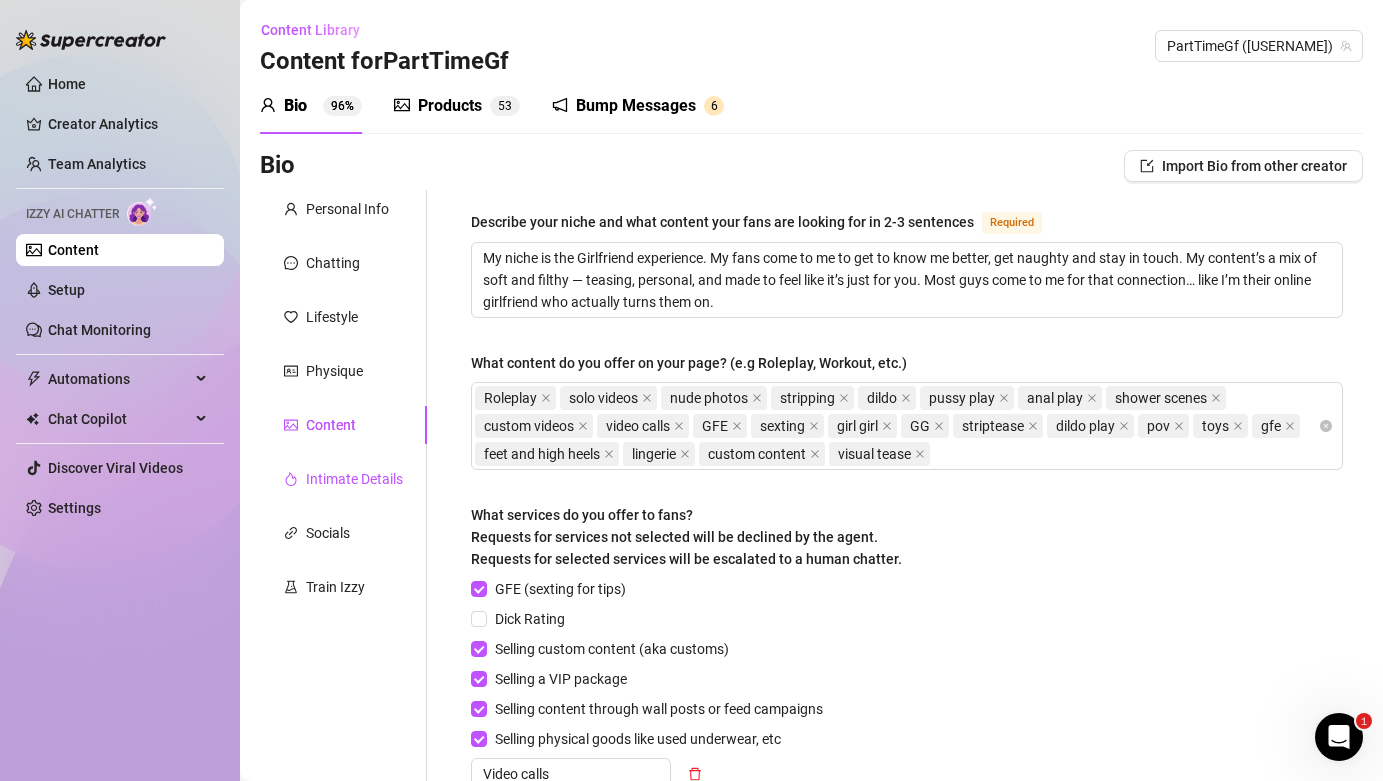 click on "Intimate Details" at bounding box center (354, 479) 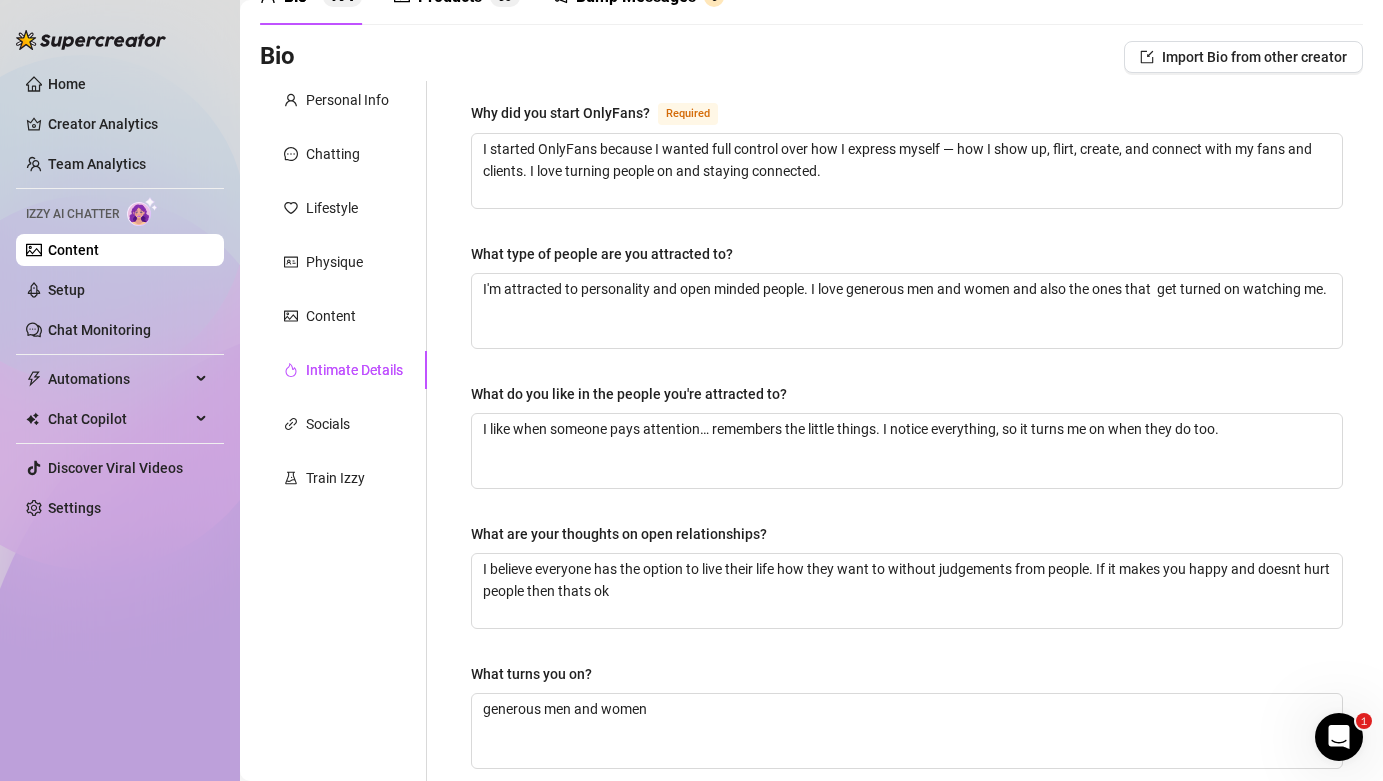 scroll, scrollTop: 1, scrollLeft: 0, axis: vertical 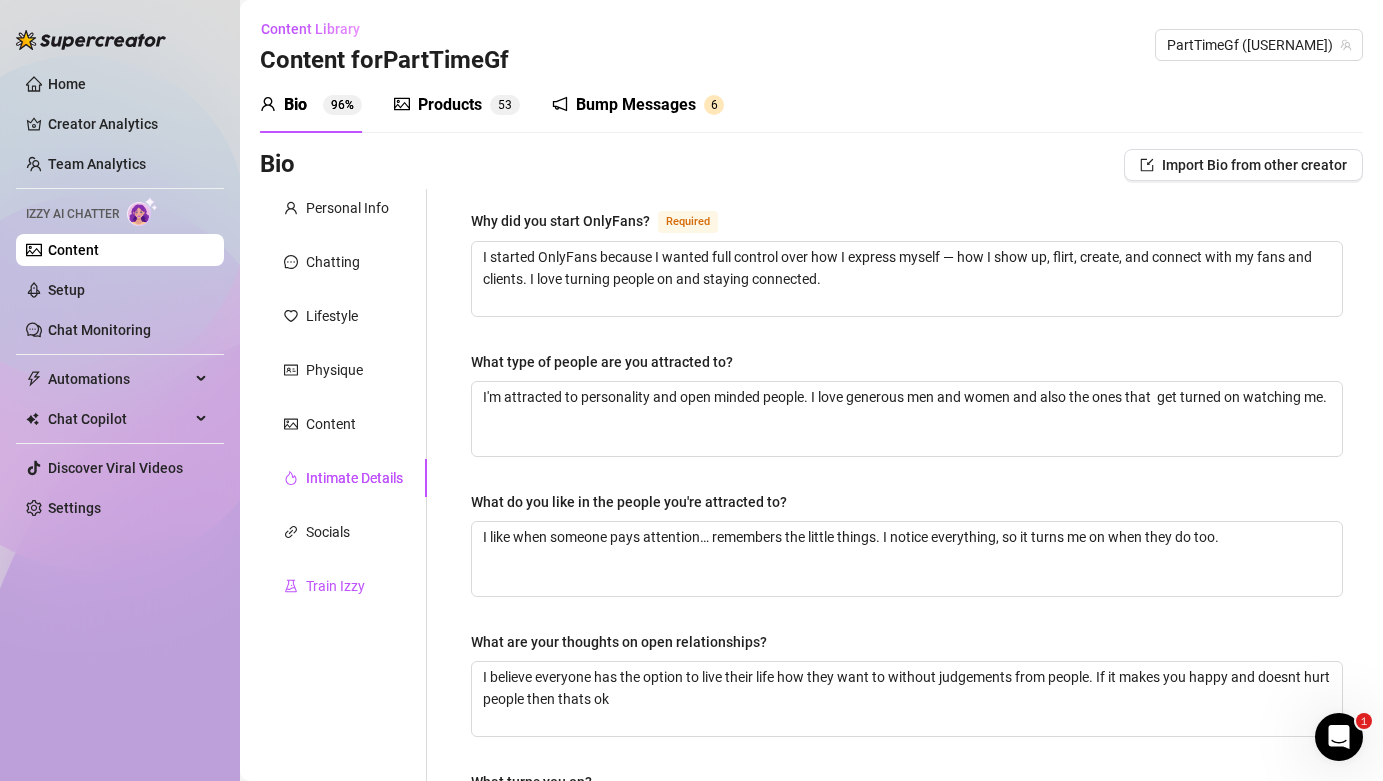 click on "Train Izzy" at bounding box center (335, 586) 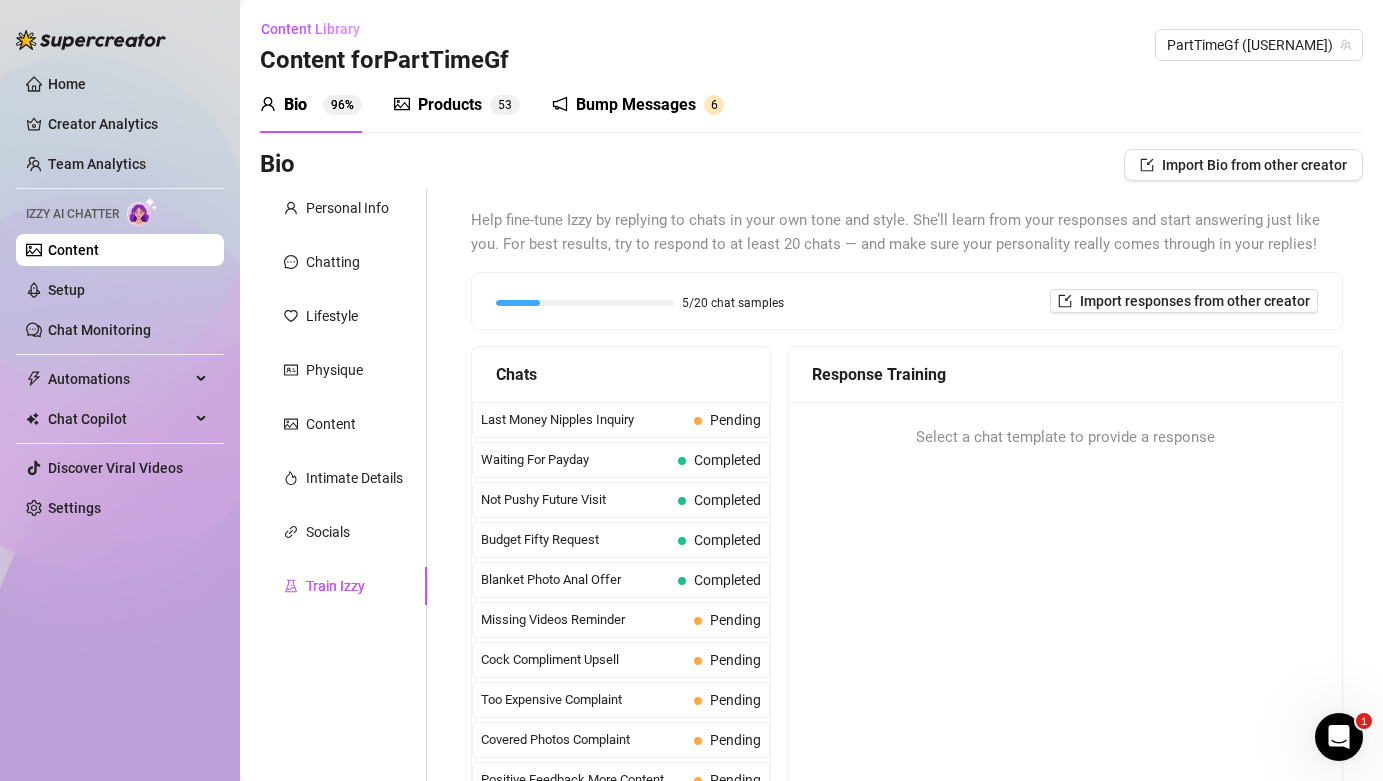 type 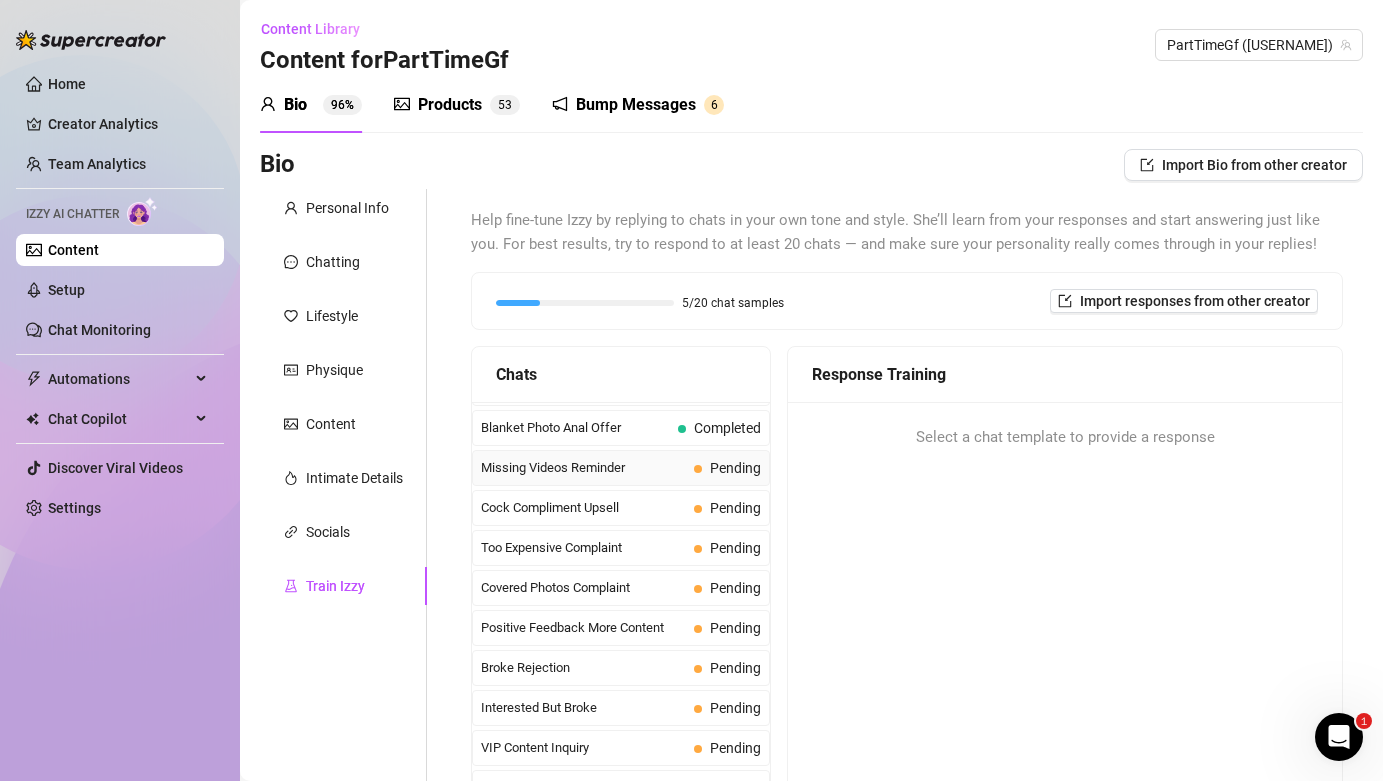 scroll, scrollTop: 164, scrollLeft: 0, axis: vertical 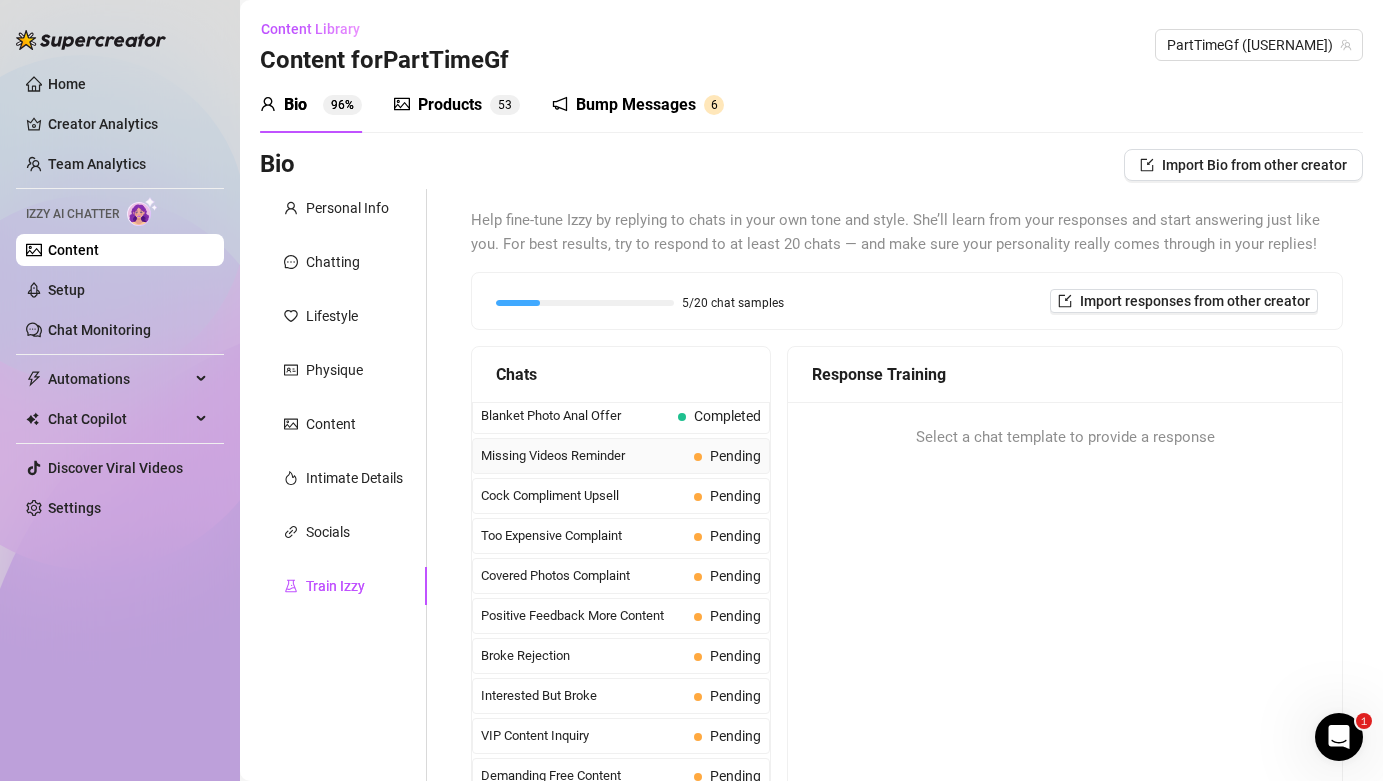click on "Missing Videos Reminder" at bounding box center [583, 456] 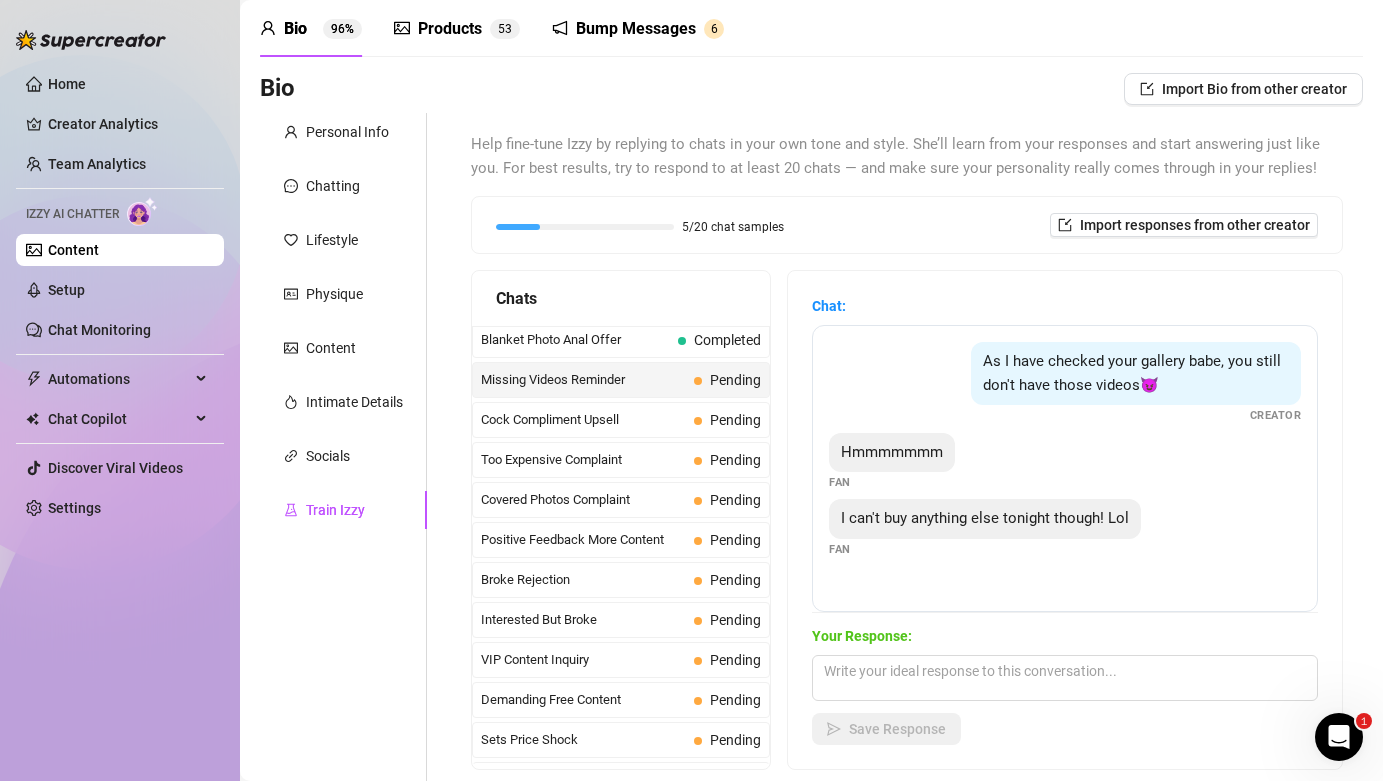 scroll, scrollTop: 133, scrollLeft: 0, axis: vertical 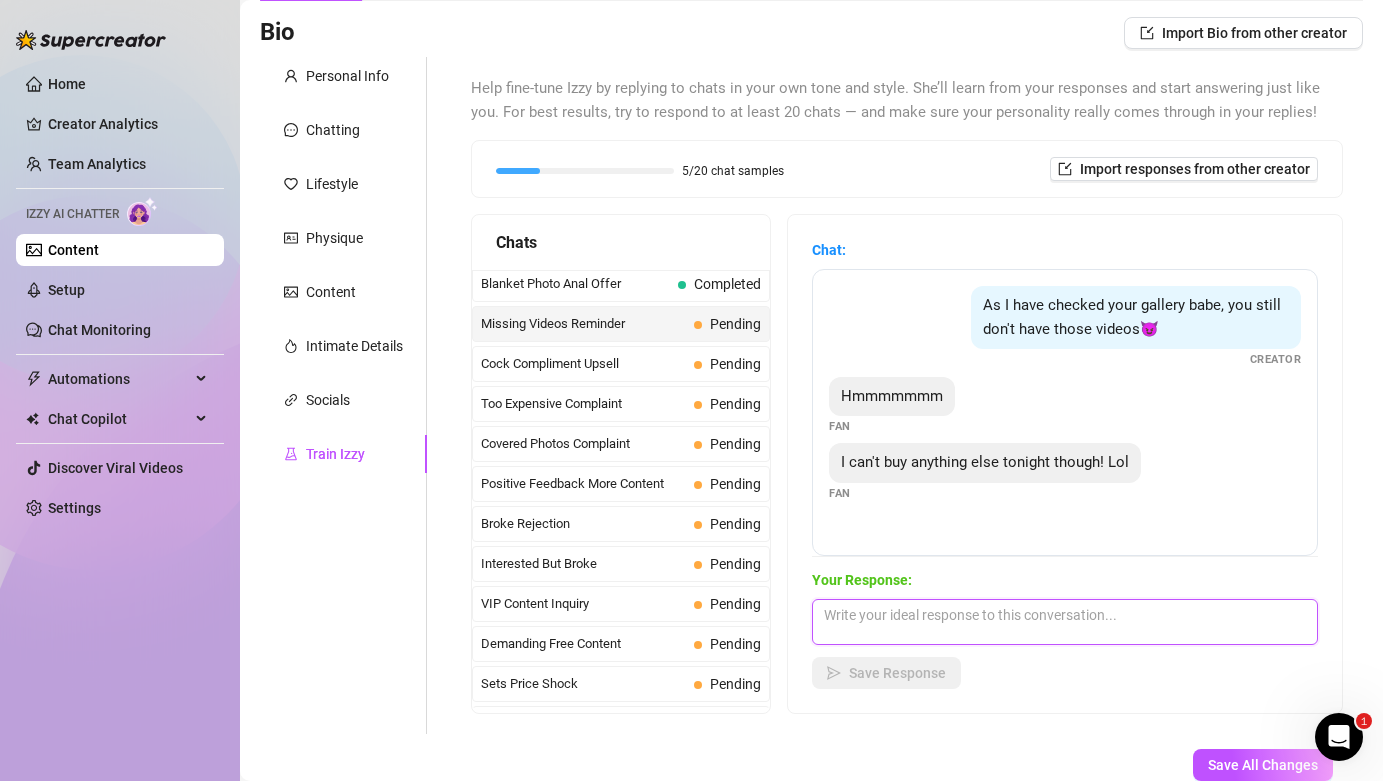 click at bounding box center [1065, 622] 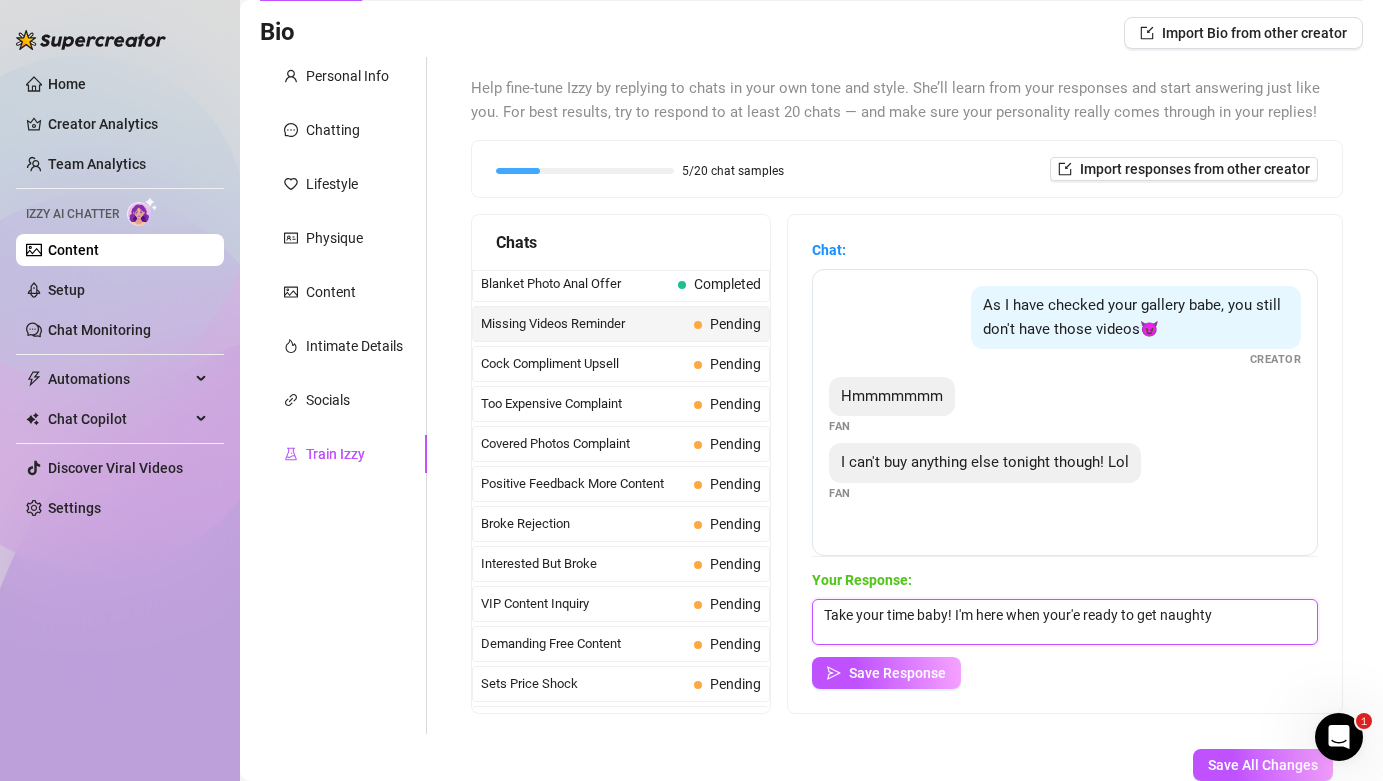 click on "Take your time baby! I'm here when your'e ready to get naughty" at bounding box center (1065, 622) 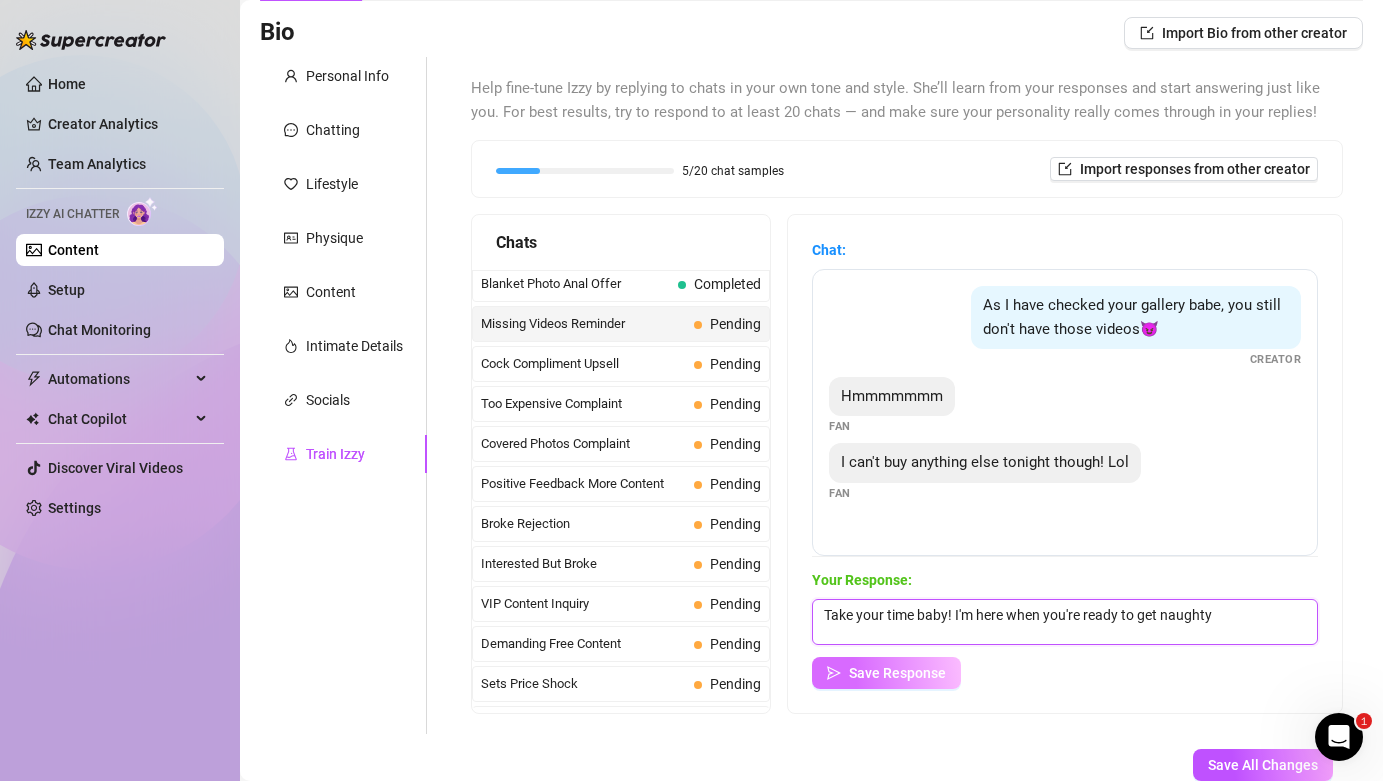type on "Take your time baby! I'm here when you're ready to get naughty" 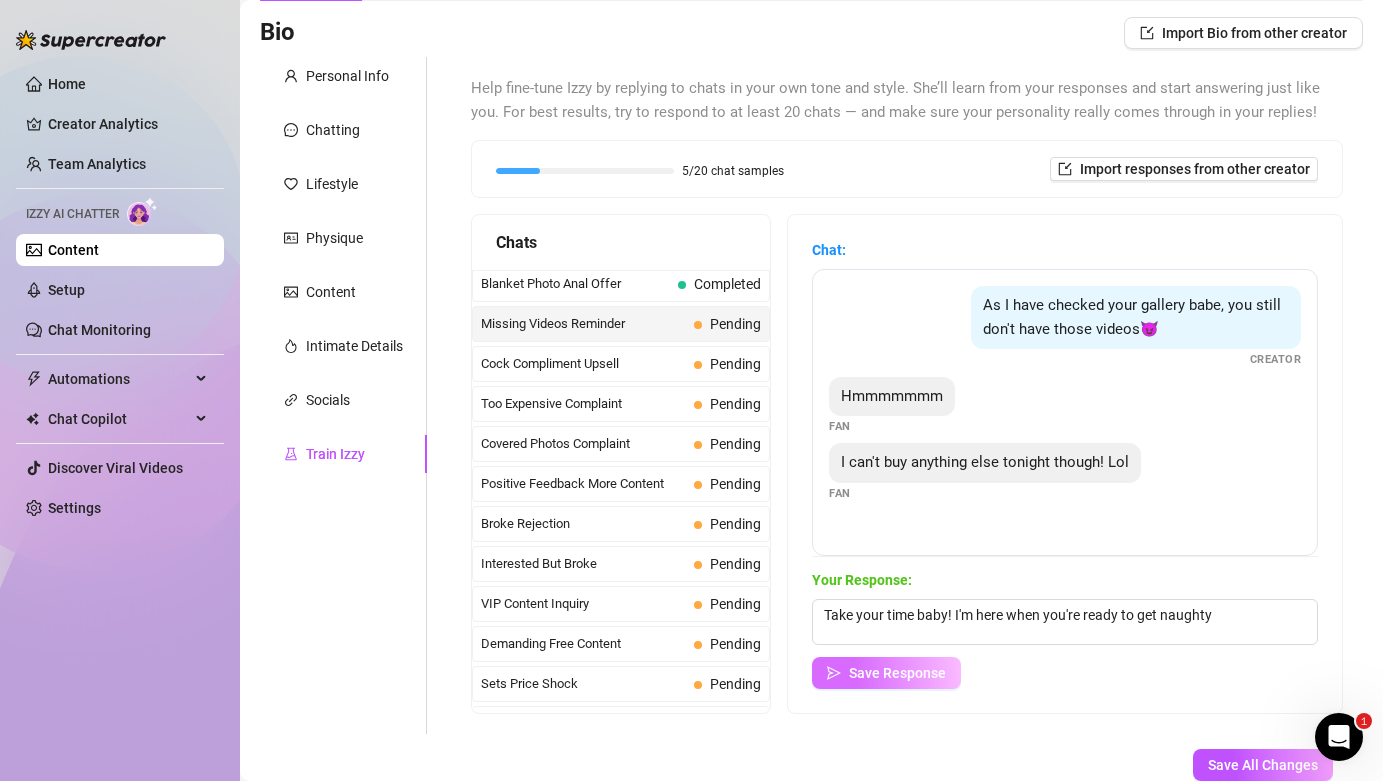 click on "Save Response" at bounding box center [897, 673] 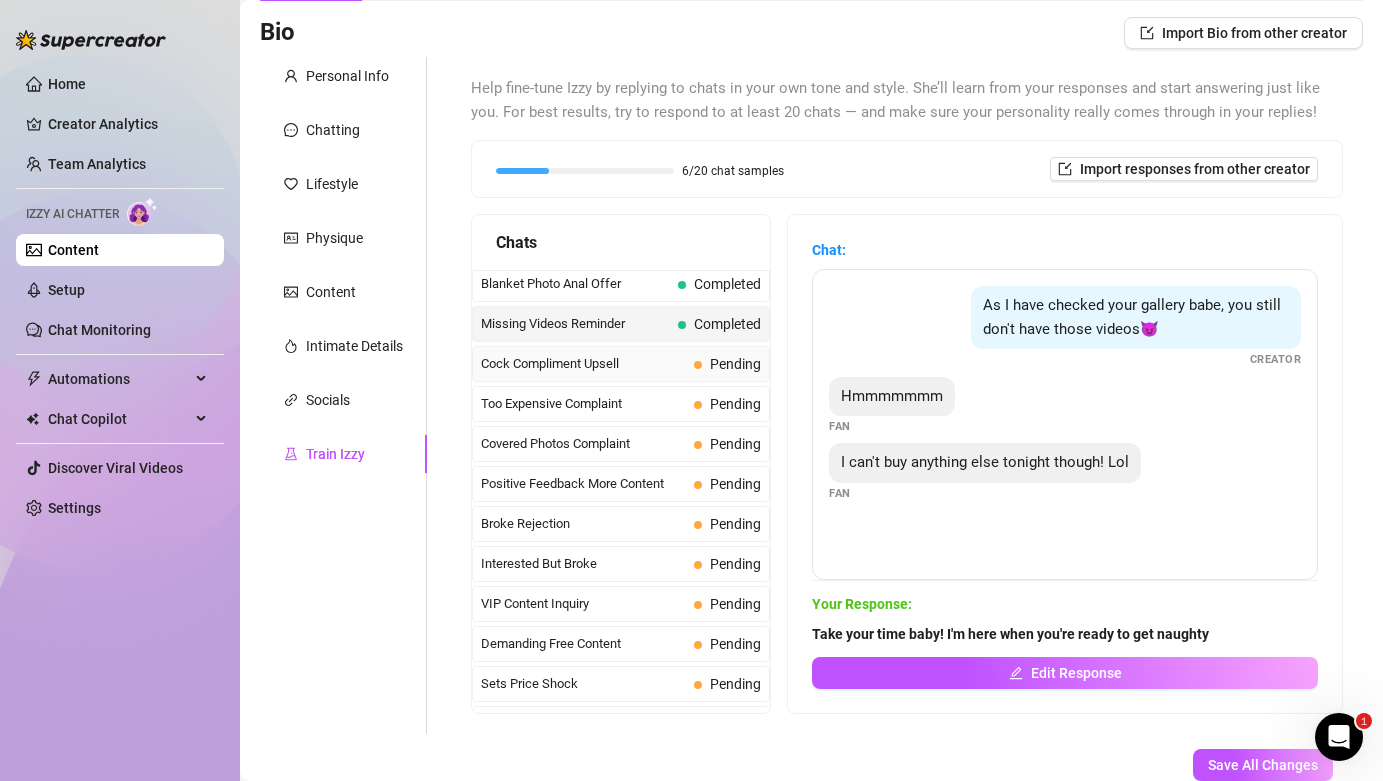 click on "Cock Compliment Upsell" at bounding box center (583, 364) 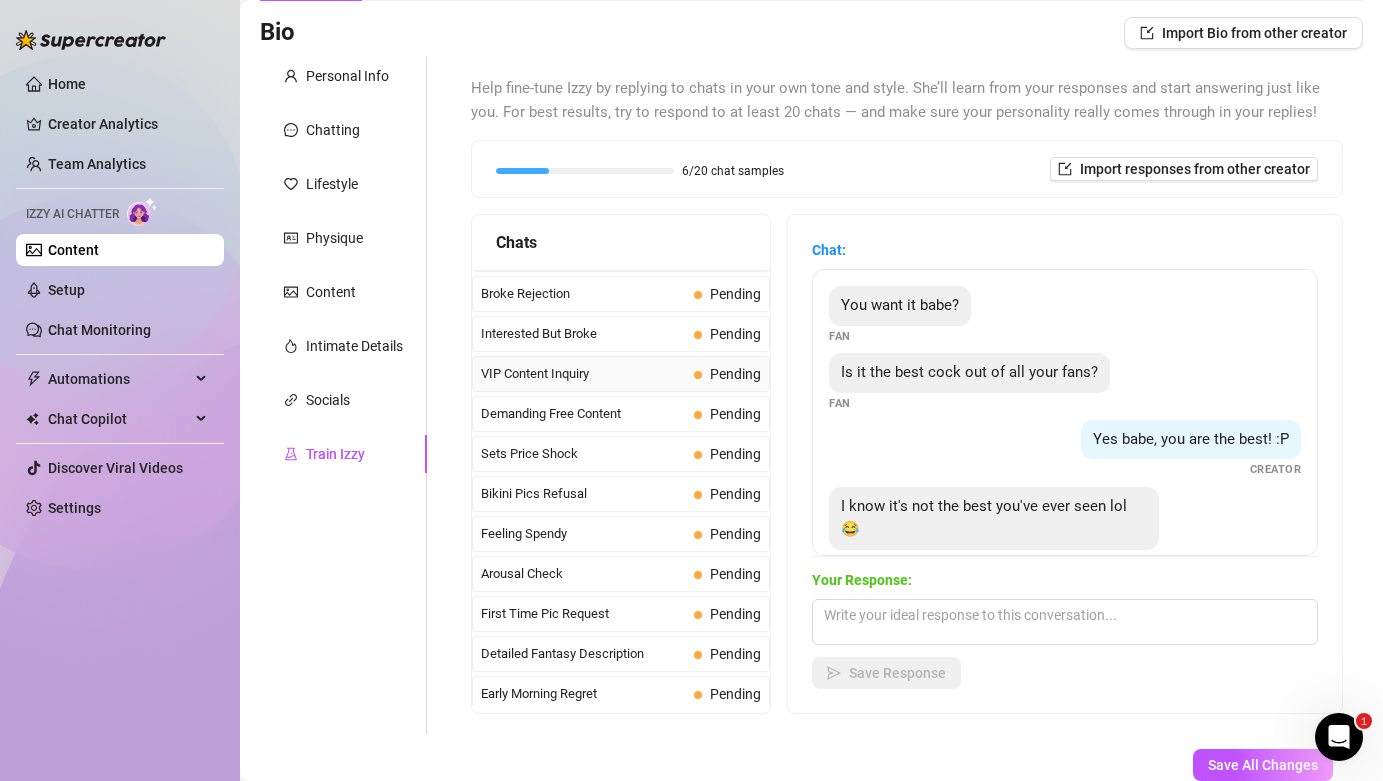 scroll, scrollTop: 406, scrollLeft: 0, axis: vertical 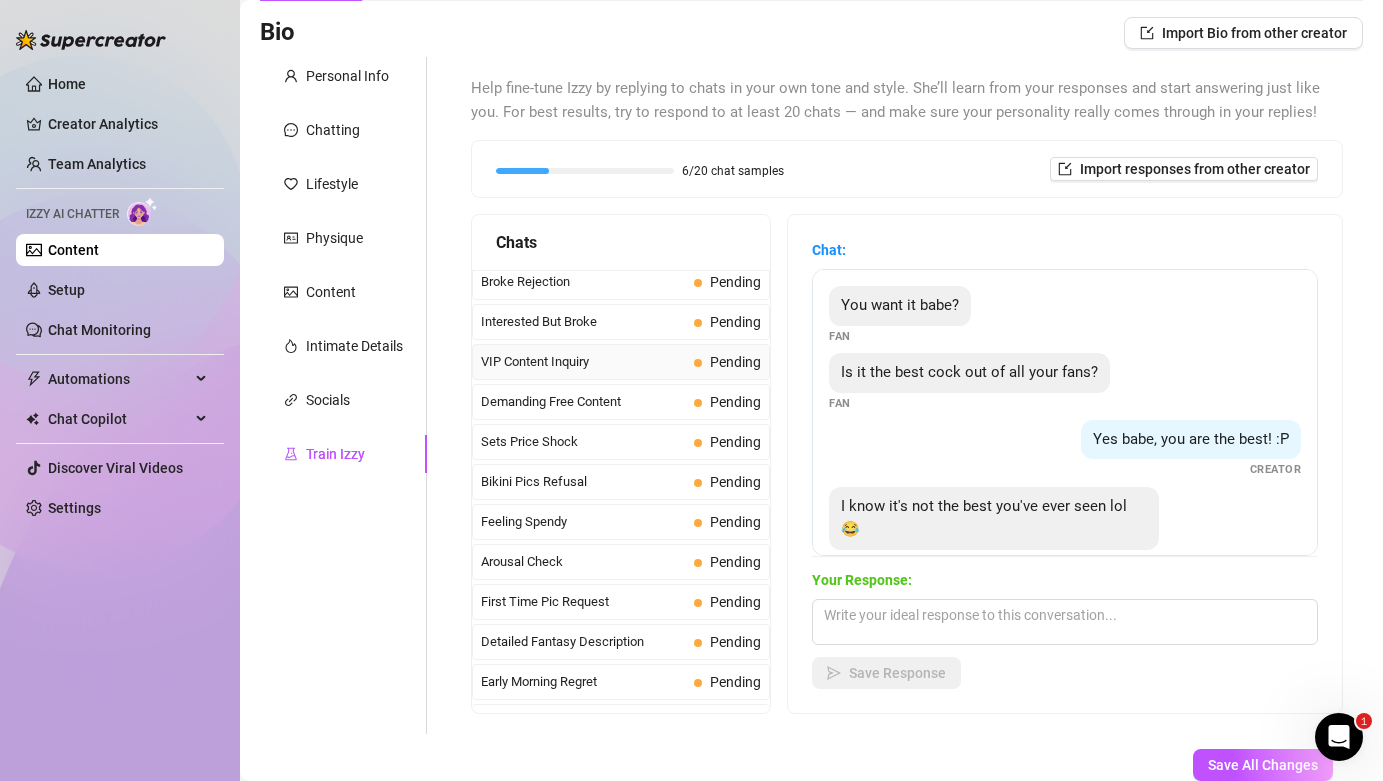 click on "VIP Content Inquiry" at bounding box center [583, 362] 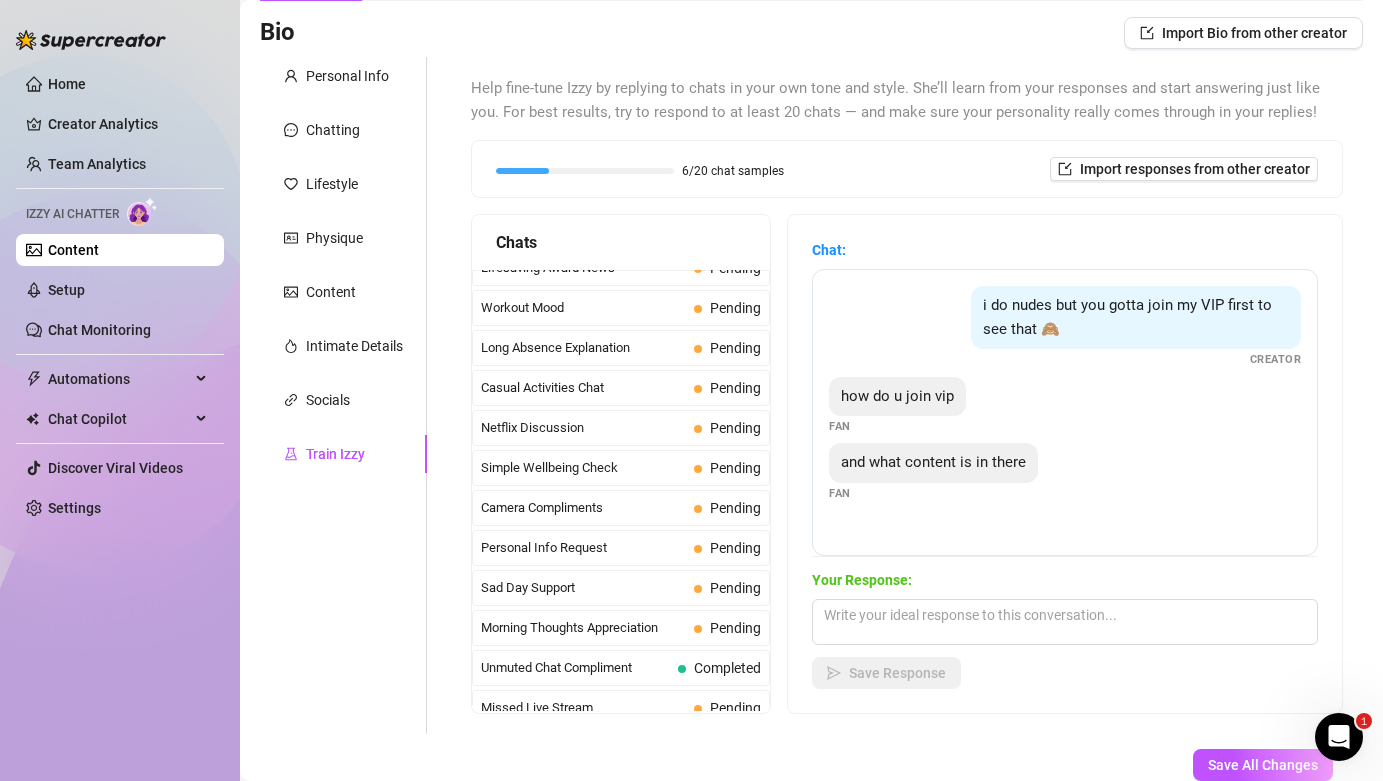 scroll, scrollTop: 1795, scrollLeft: 0, axis: vertical 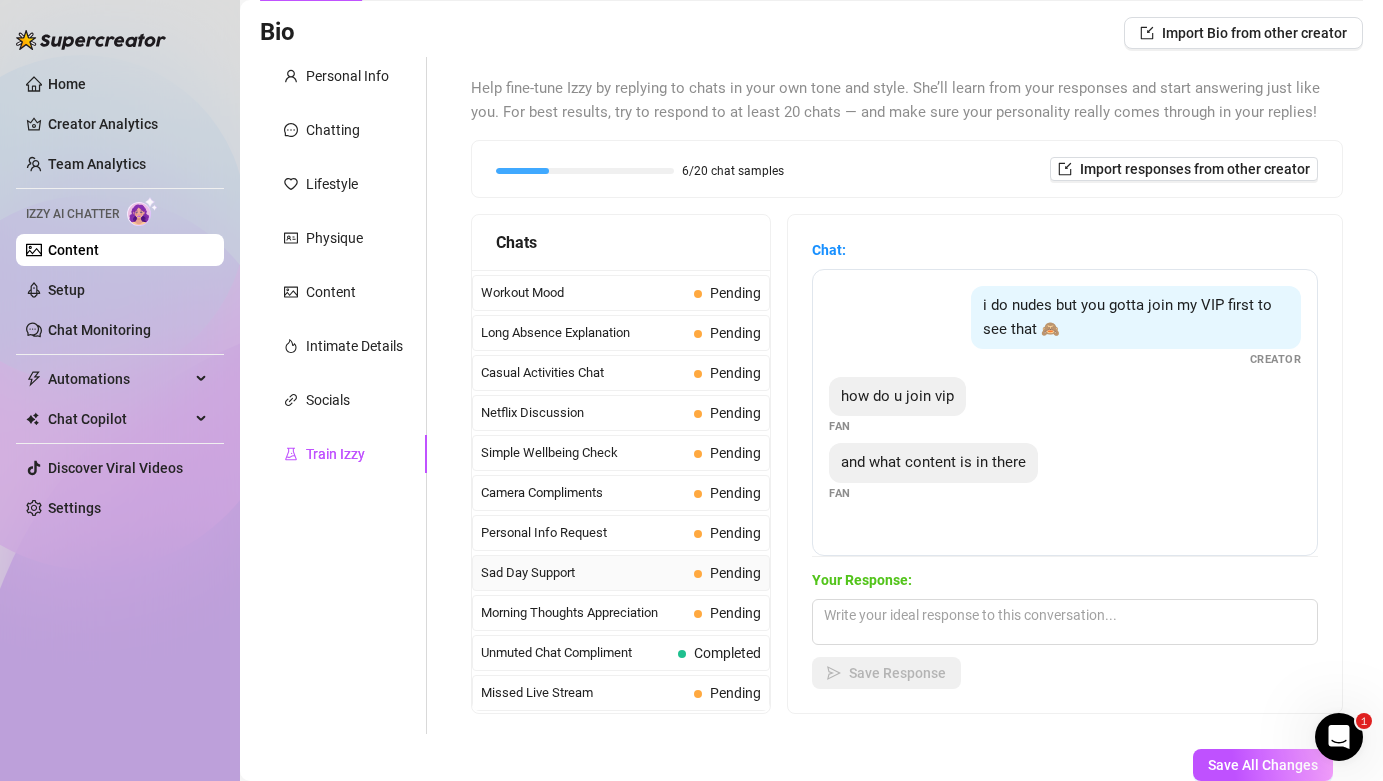 click on "Sad Day Support" at bounding box center (583, 573) 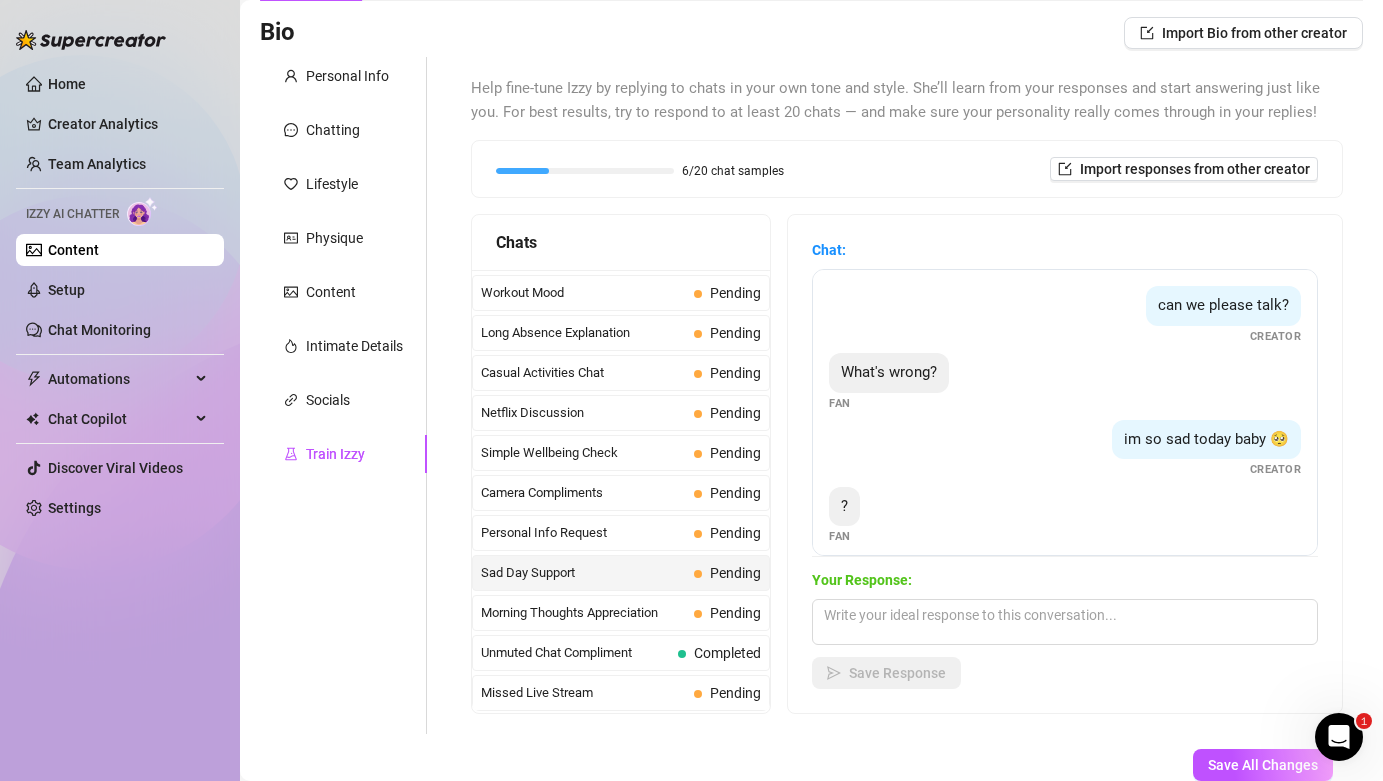 scroll, scrollTop: 14, scrollLeft: 0, axis: vertical 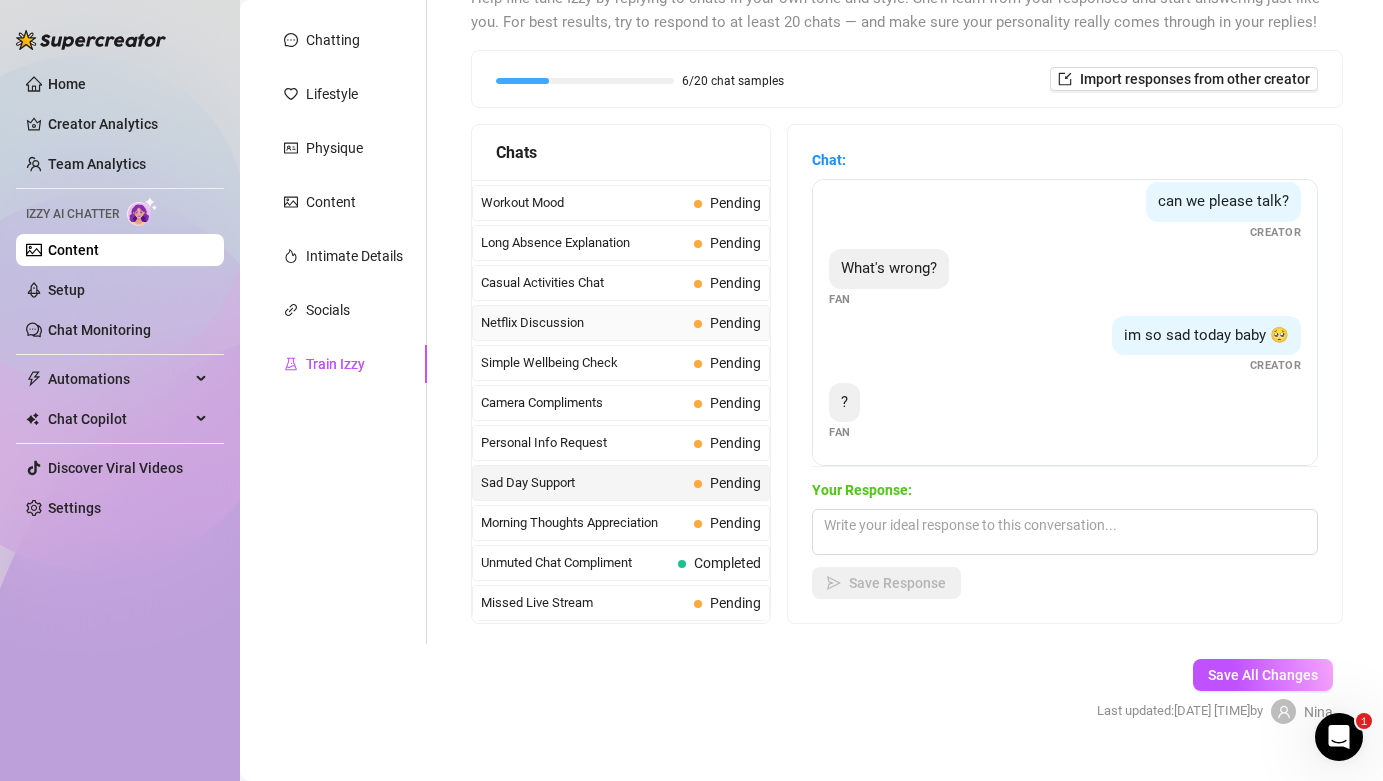 click on "Netflix Discussion" at bounding box center (583, 323) 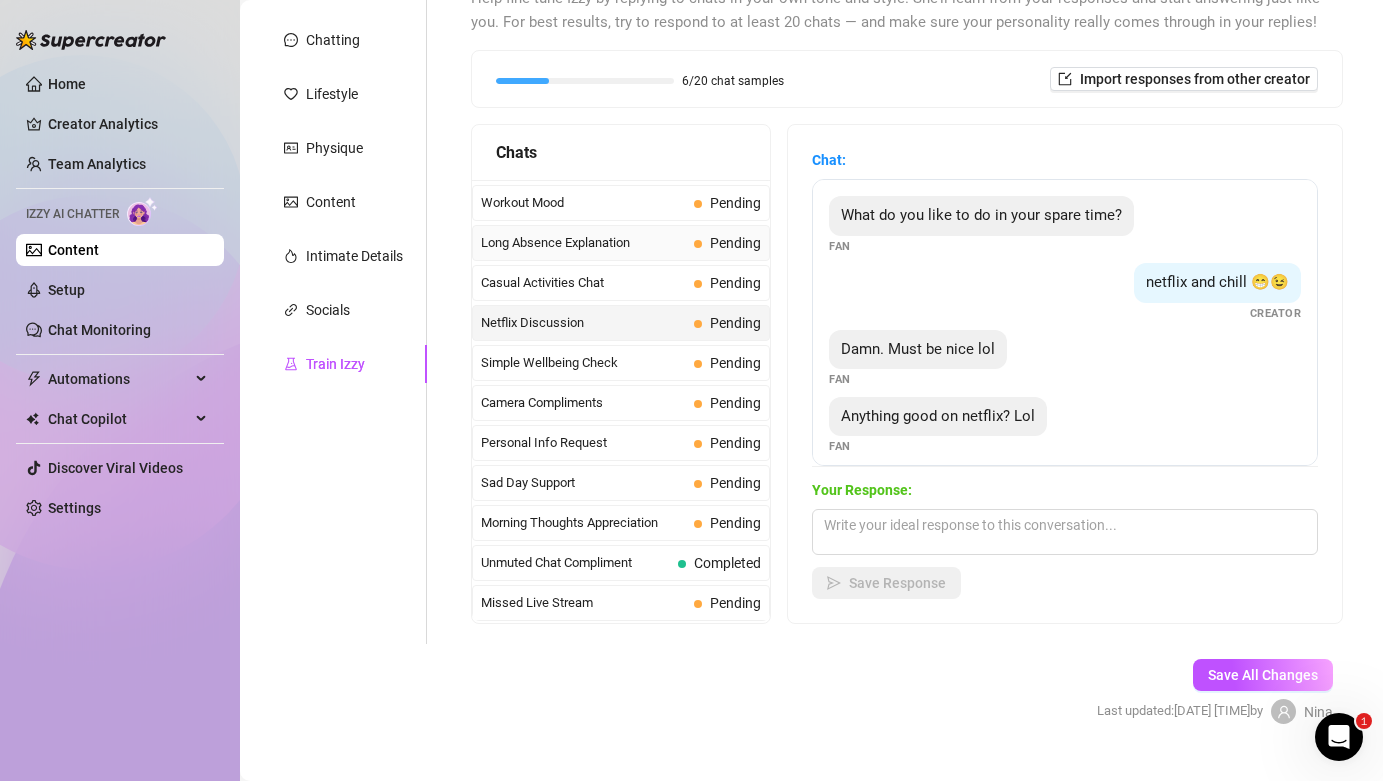 click on "Long Absence Explanation" at bounding box center (583, 243) 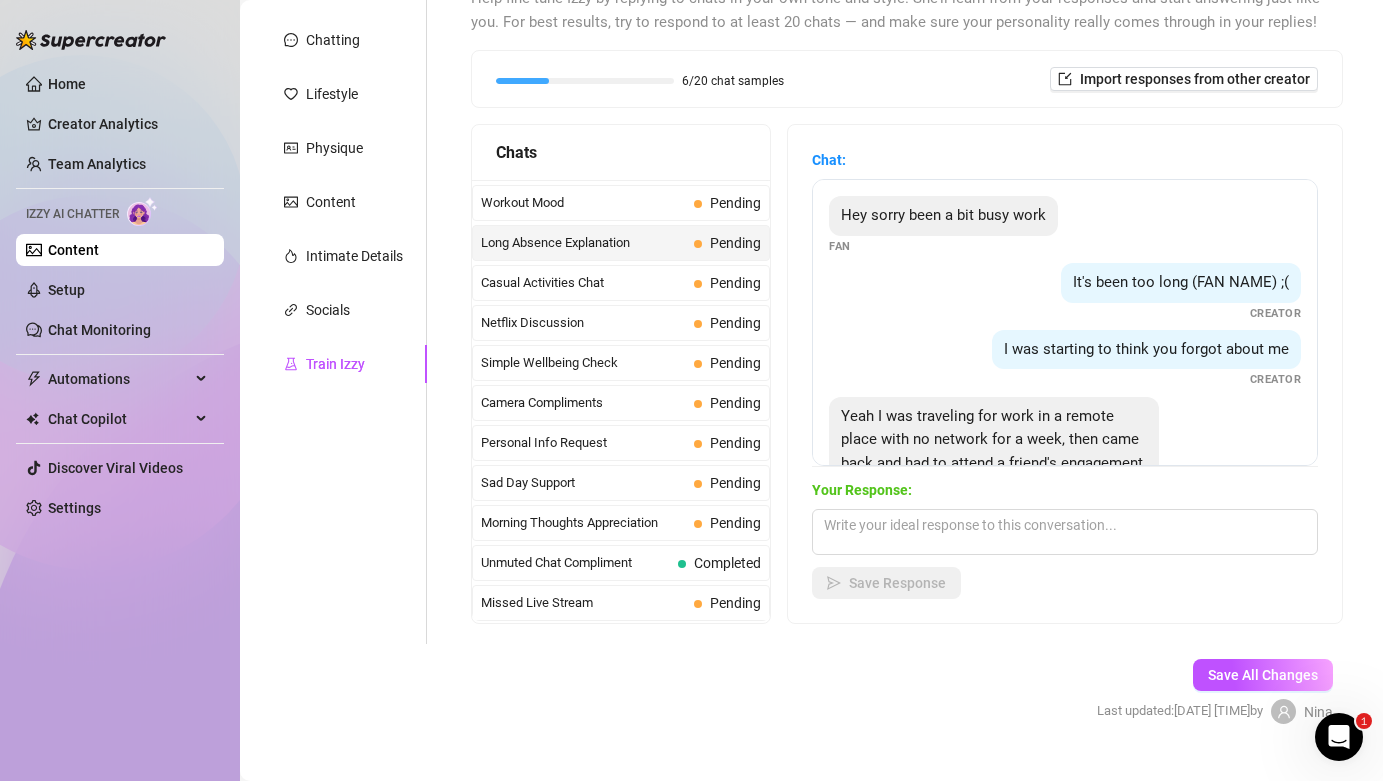 scroll, scrollTop: 61, scrollLeft: 0, axis: vertical 